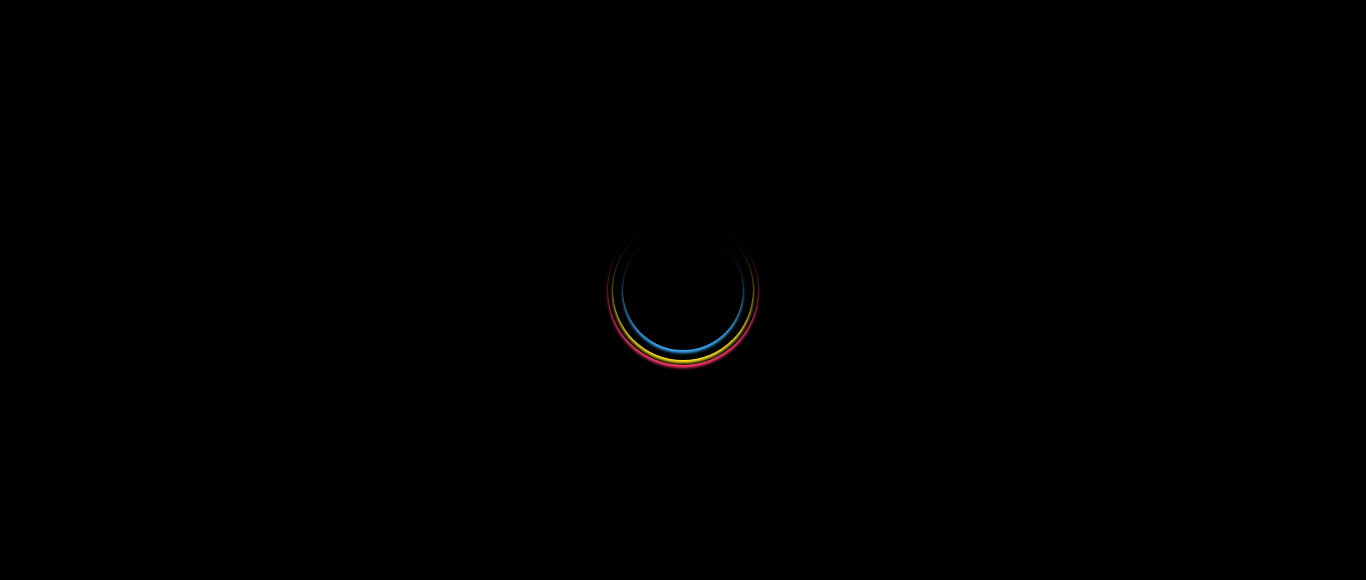 select 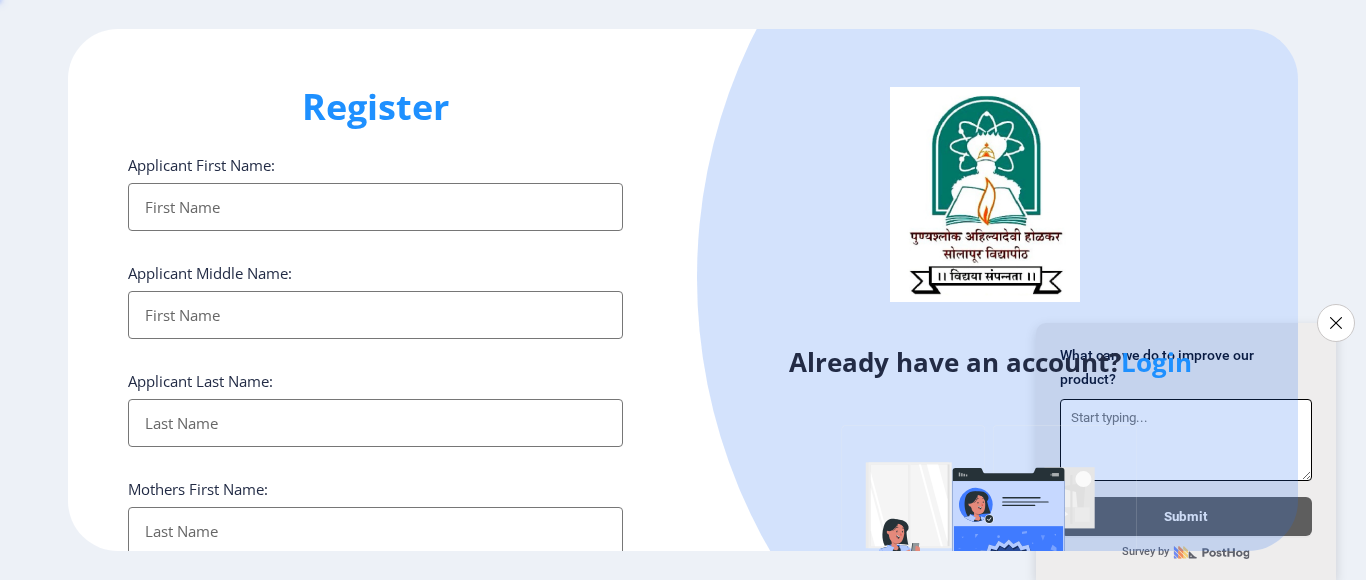 scroll, scrollTop: 0, scrollLeft: 0, axis: both 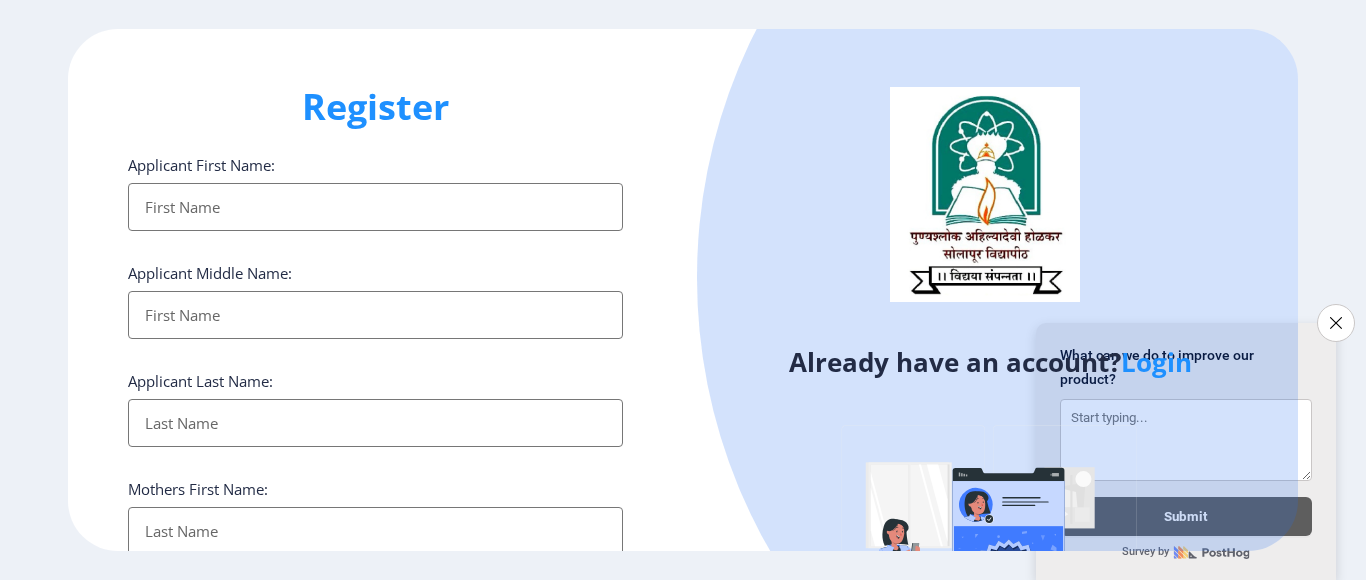 click on "Applicant First Name:" at bounding box center [375, 207] 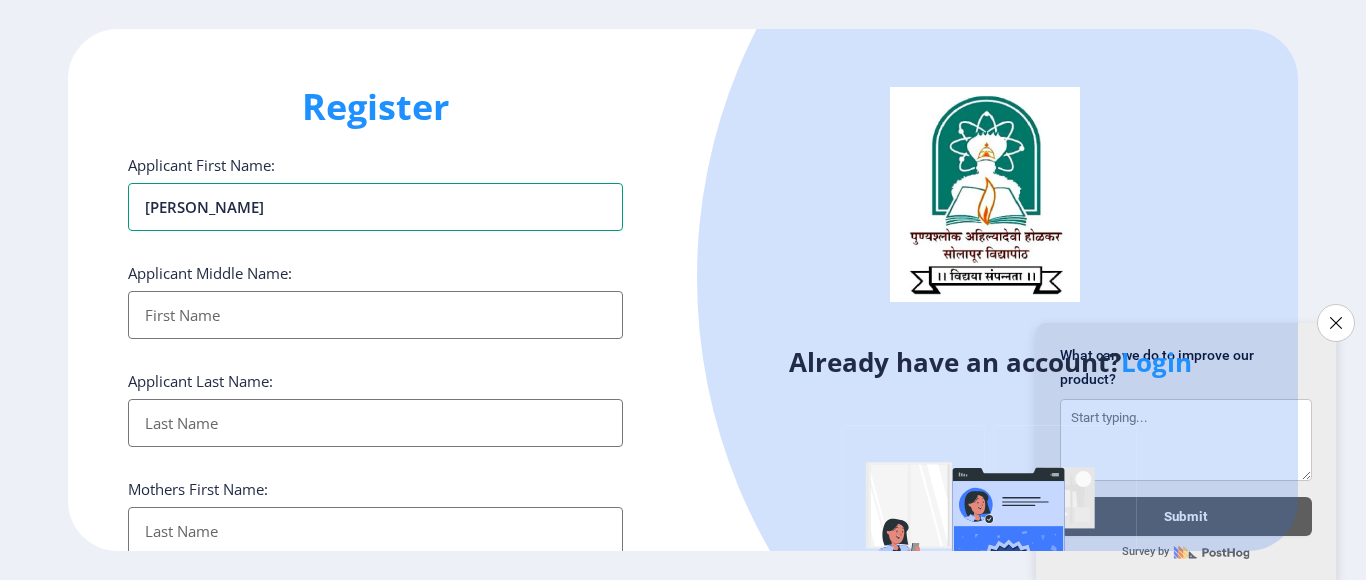 type on "[PERSON_NAME]" 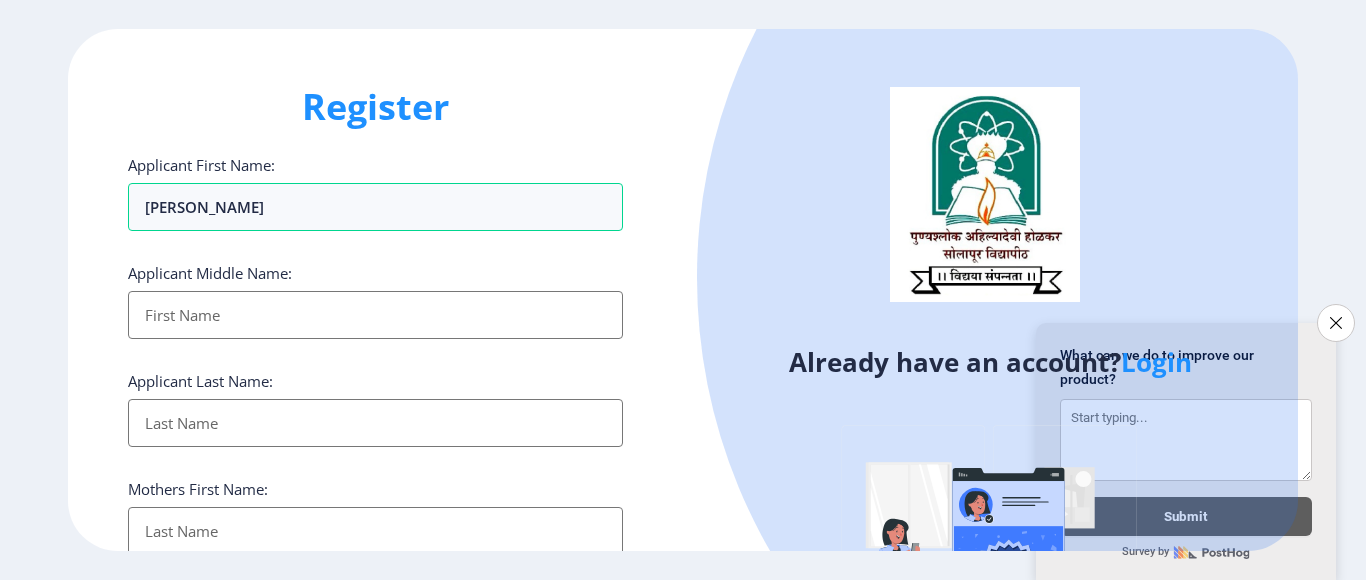click on "Applicant First Name:" at bounding box center (375, 315) 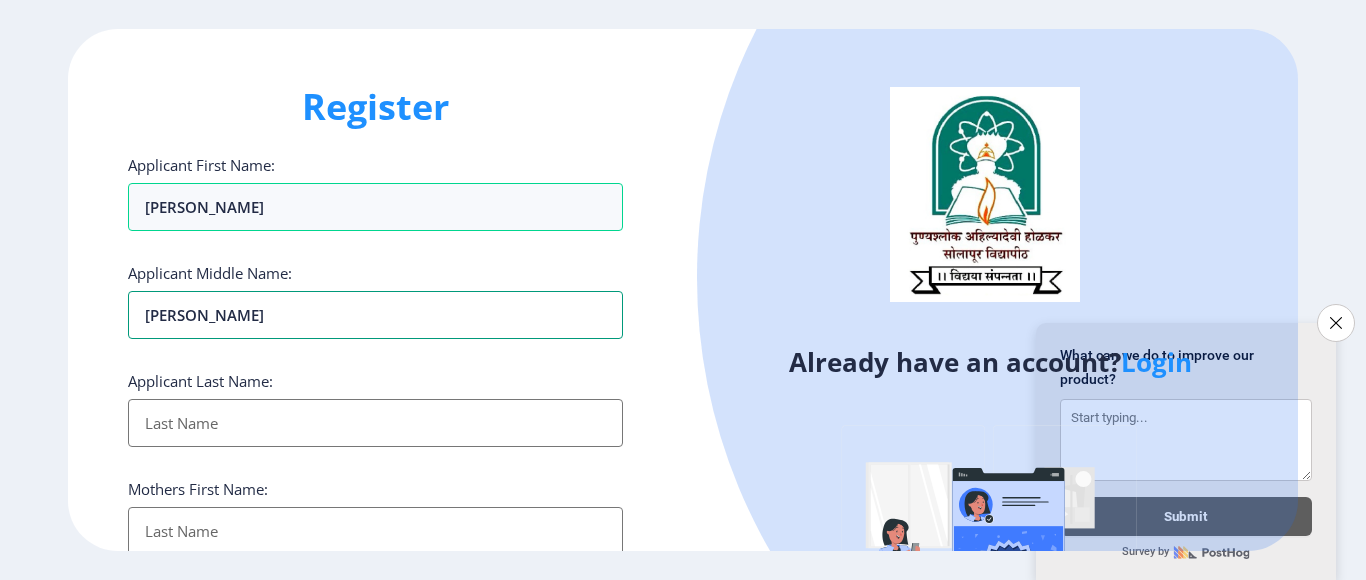 type on "[PERSON_NAME]" 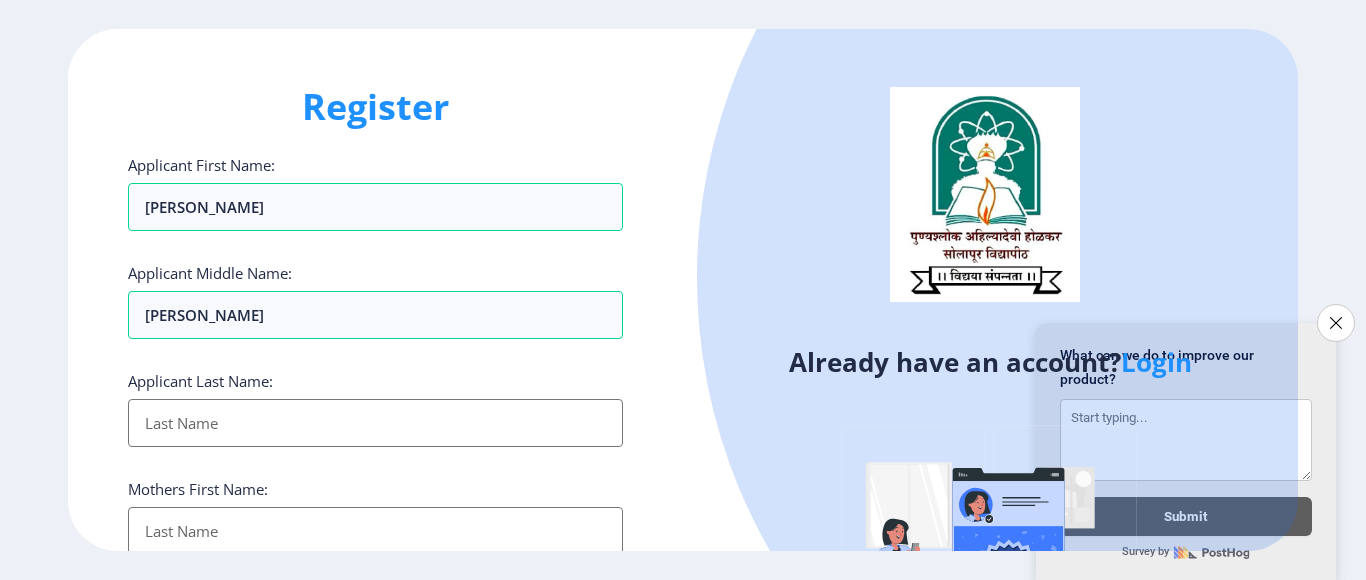 click on "Applicant First Name:" at bounding box center (375, 423) 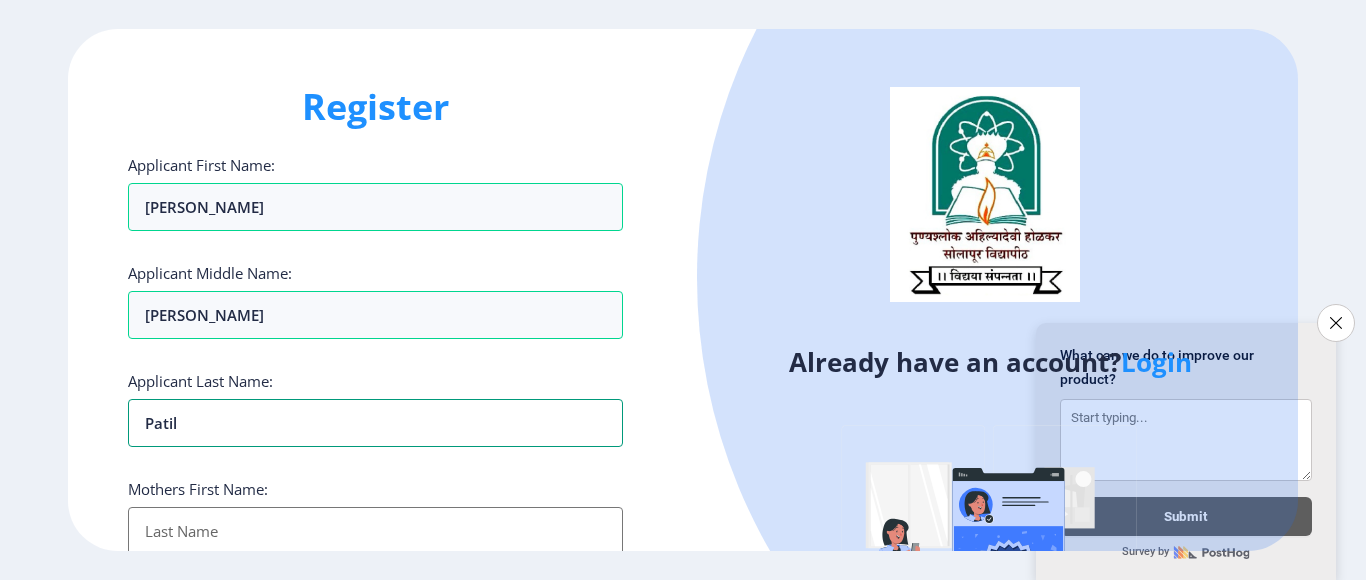type on "patil" 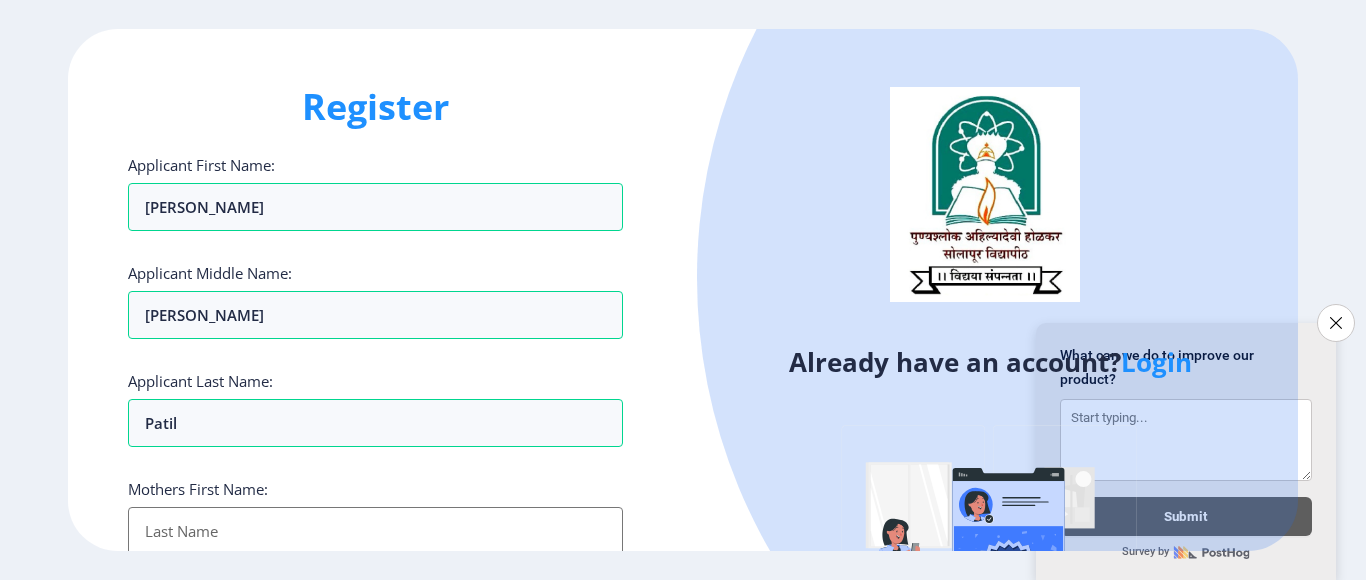 click on "Applicant First Name:" at bounding box center [375, 531] 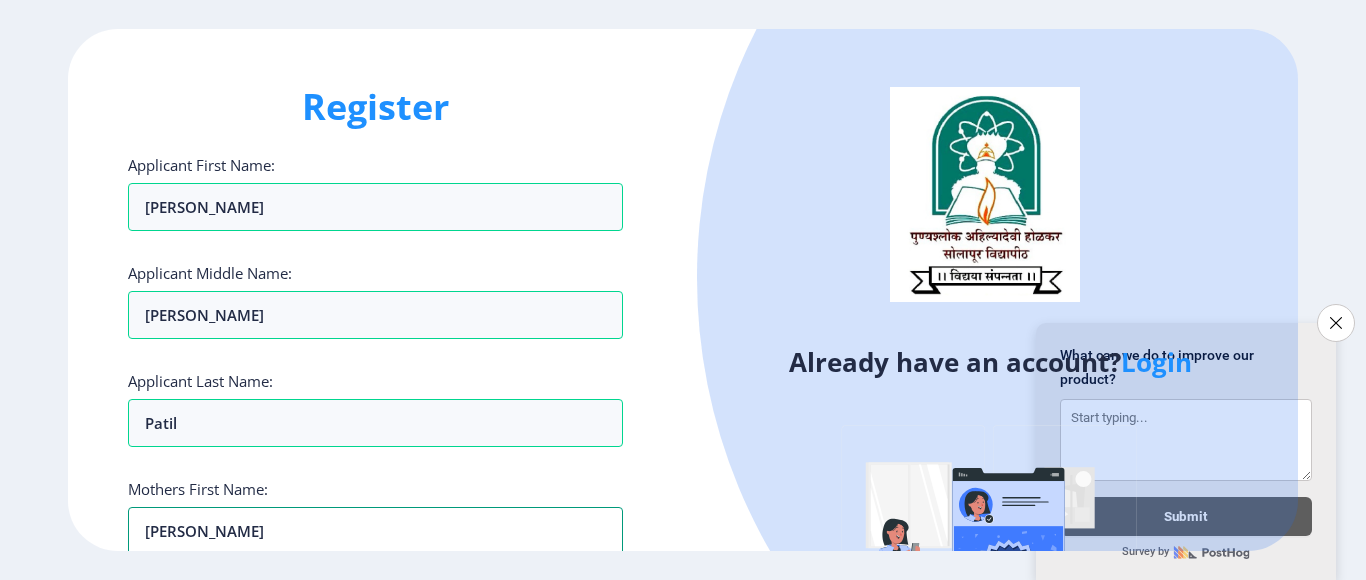 type on "[PERSON_NAME]" 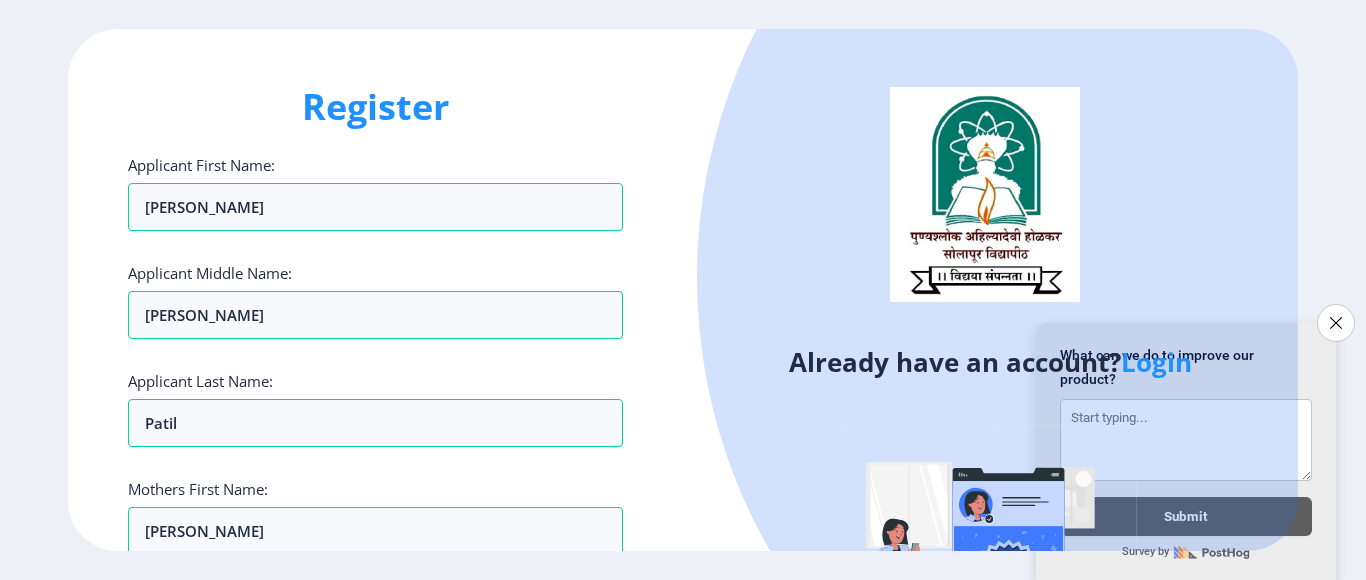 click on "Mothers First Name: [PERSON_NAME]" 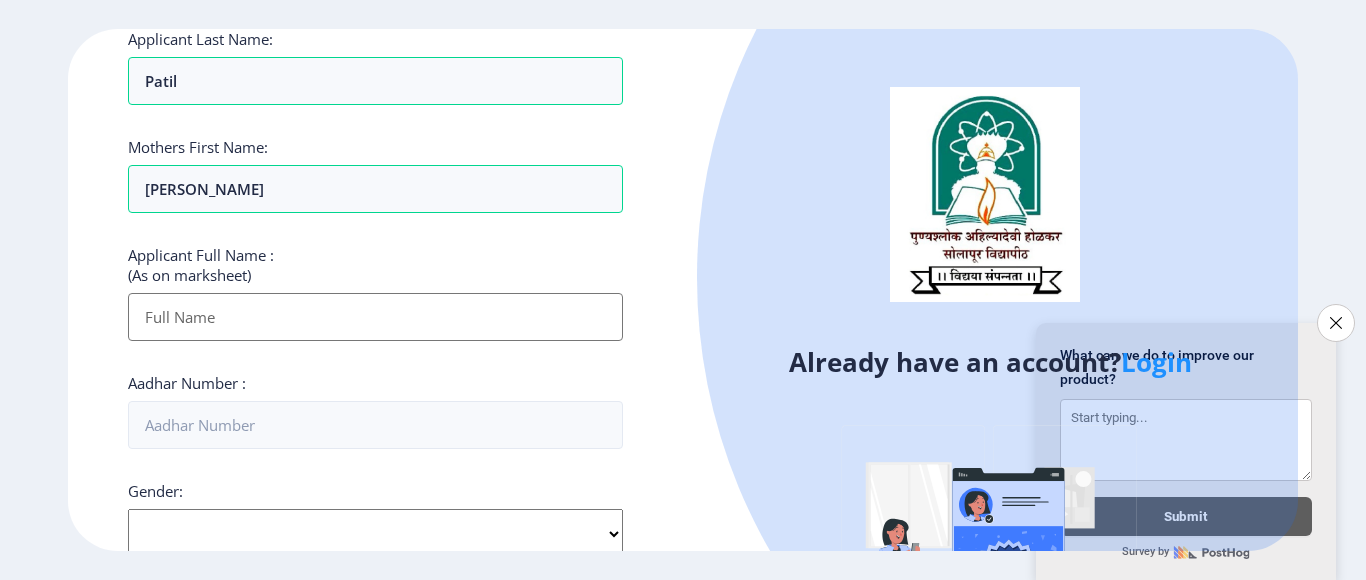 scroll, scrollTop: 360, scrollLeft: 0, axis: vertical 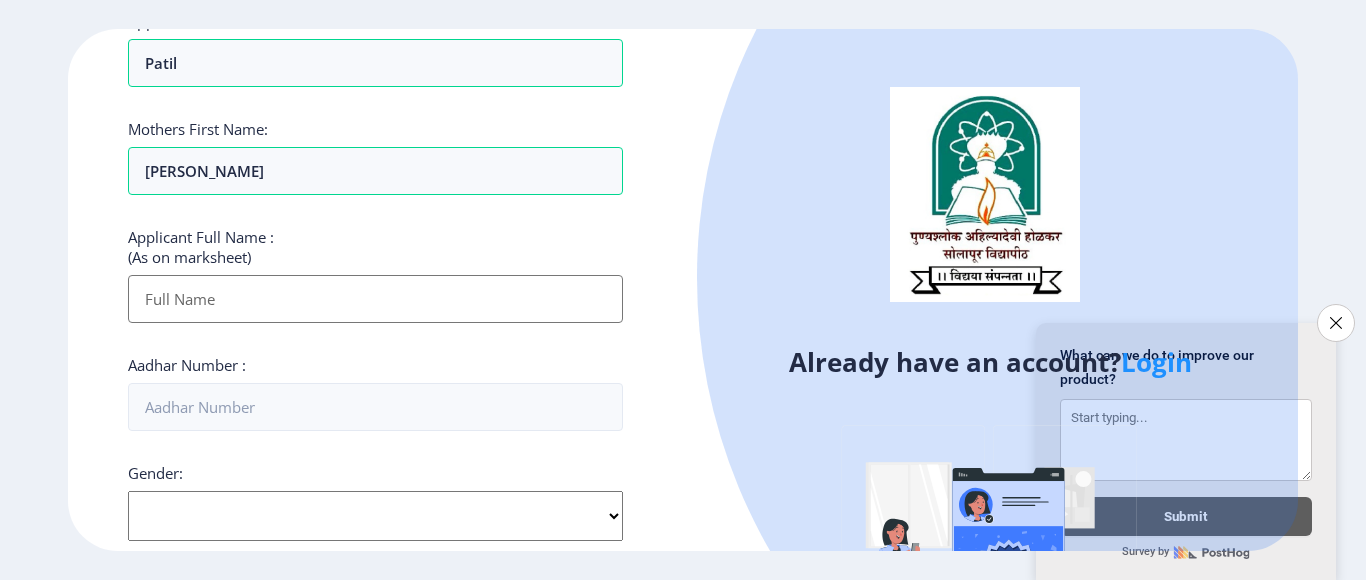 click on "Applicant First Name:" at bounding box center [375, 299] 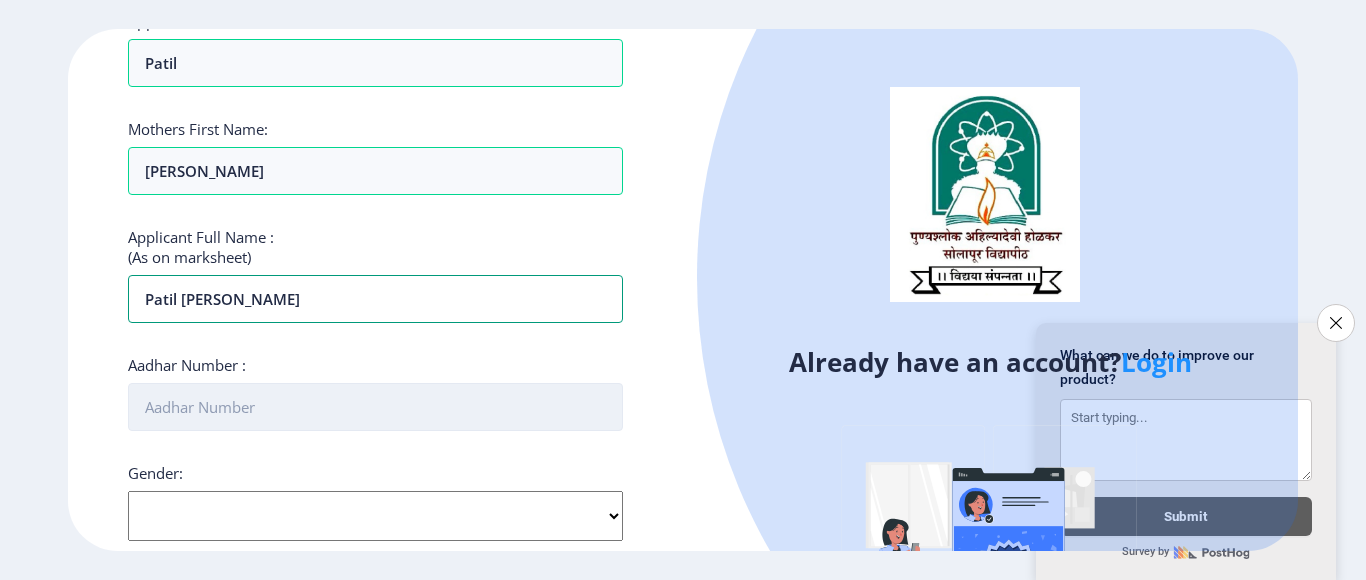type on "patil [PERSON_NAME]" 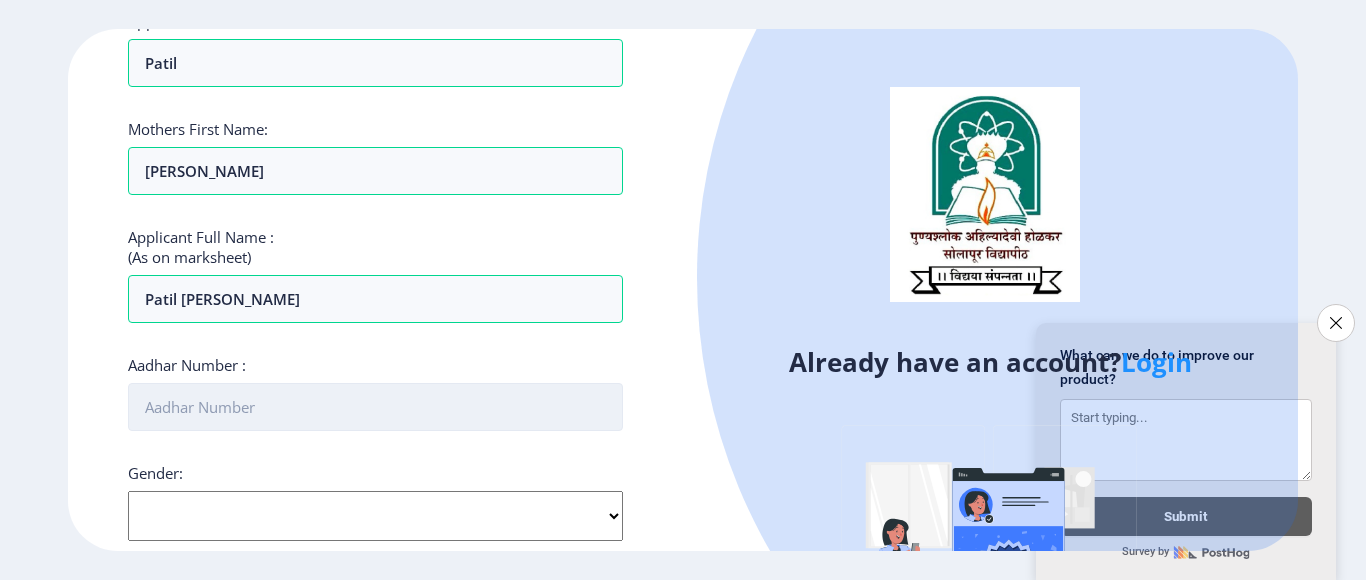click on "Aadhar Number :" at bounding box center (375, 407) 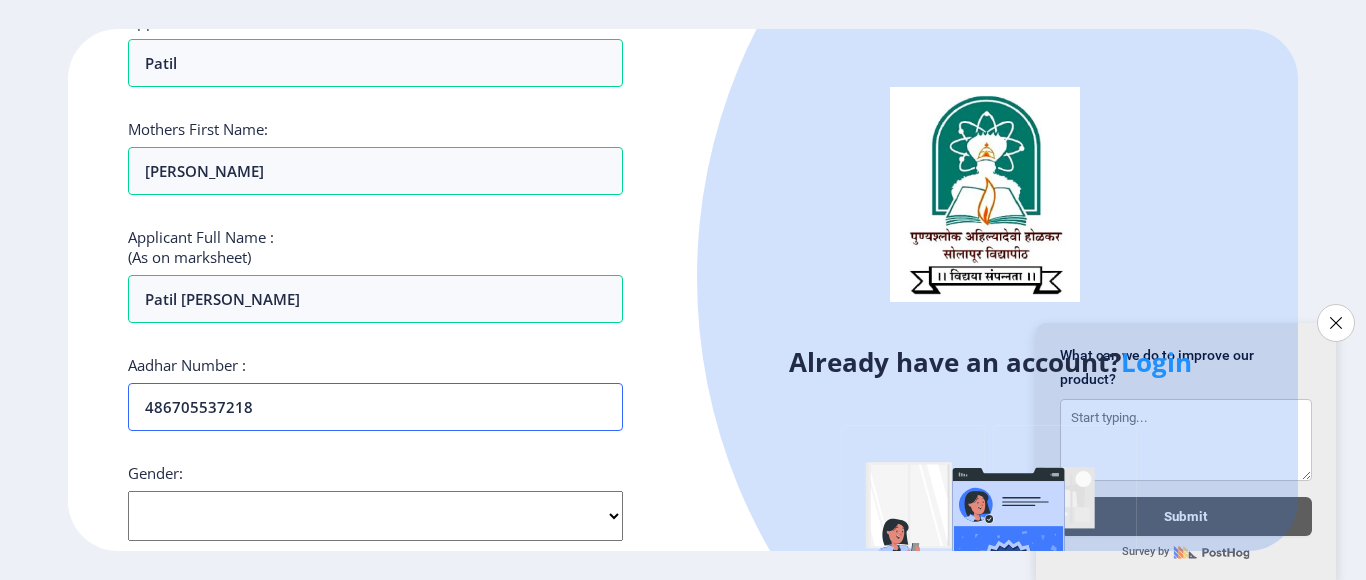 type on "486705537218" 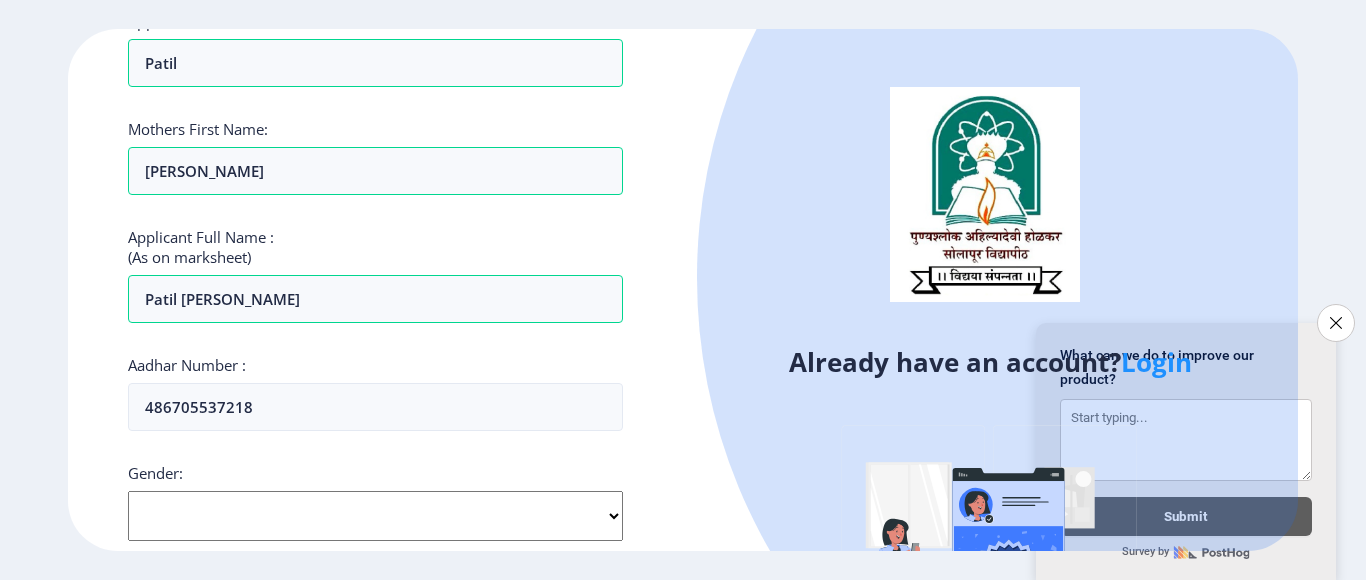 click on "Select Gender [DEMOGRAPHIC_DATA] [DEMOGRAPHIC_DATA] Other" 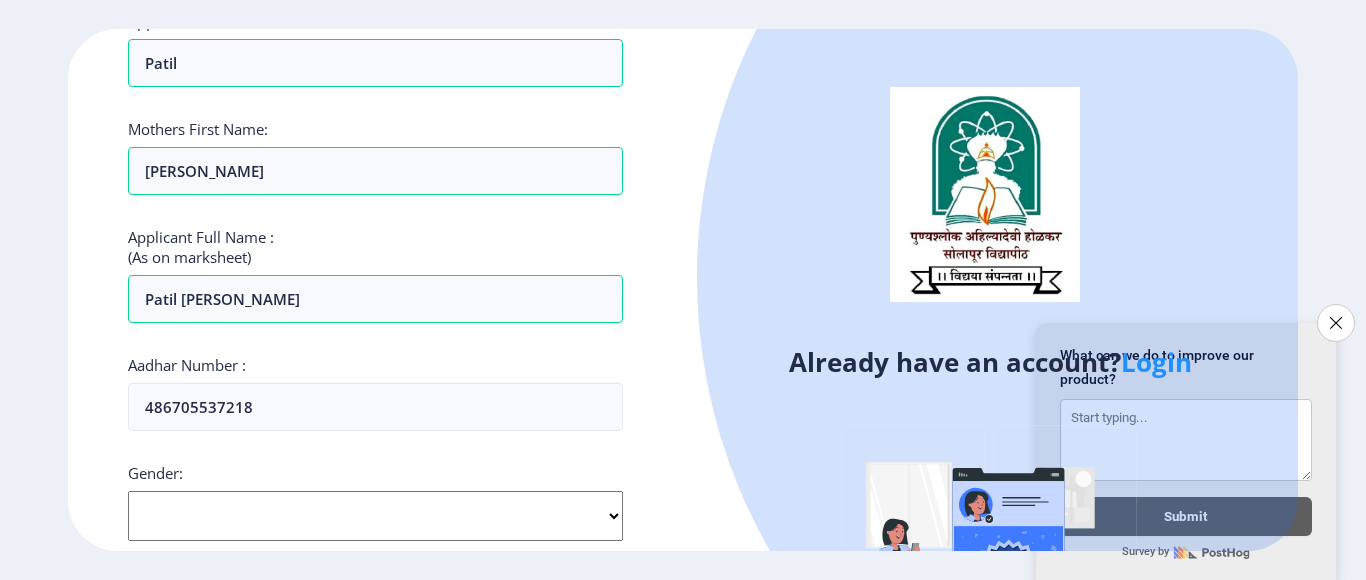 select on "[DEMOGRAPHIC_DATA]" 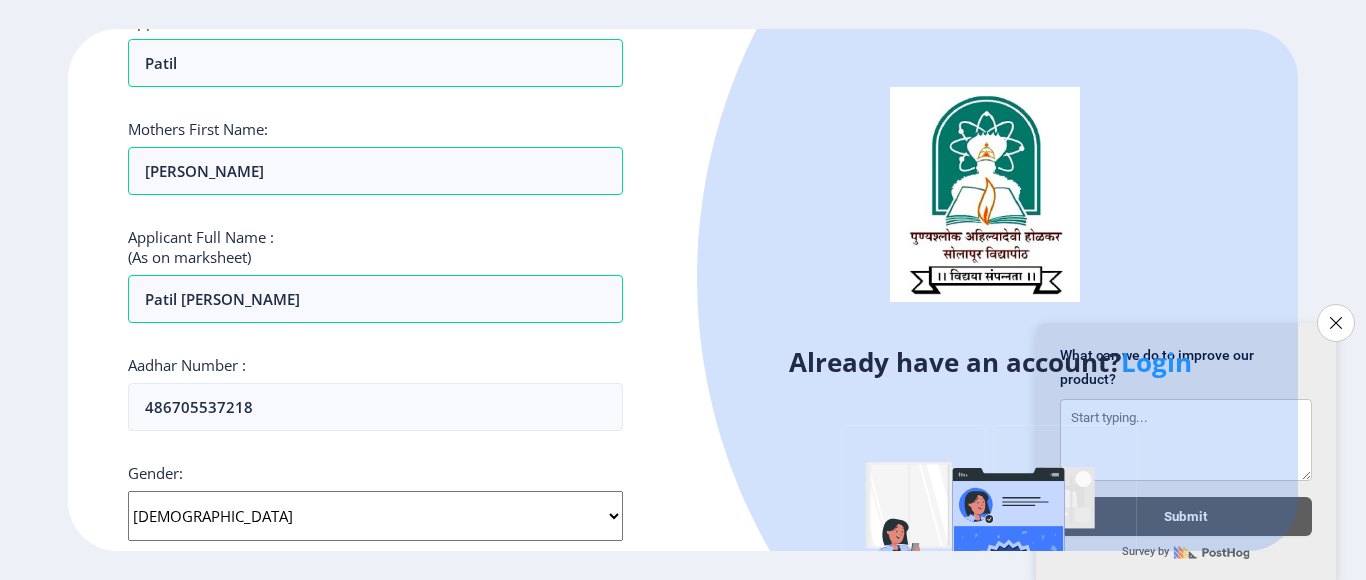 click on "Select Gender [DEMOGRAPHIC_DATA] [DEMOGRAPHIC_DATA] Other" 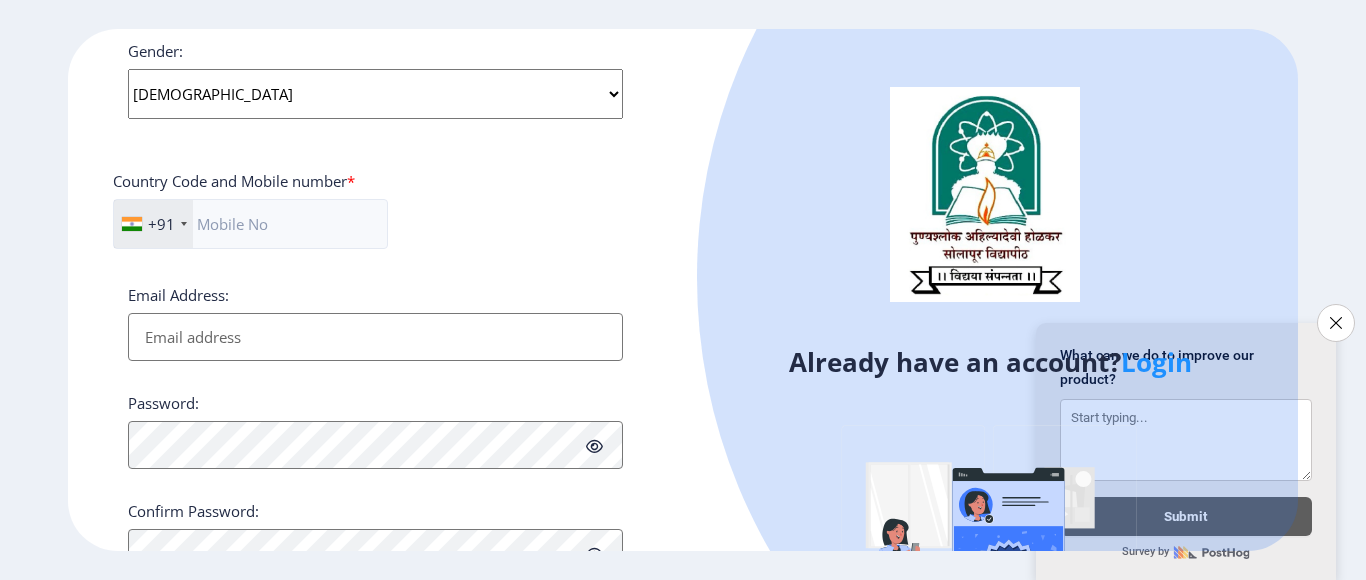 scroll, scrollTop: 750, scrollLeft: 0, axis: vertical 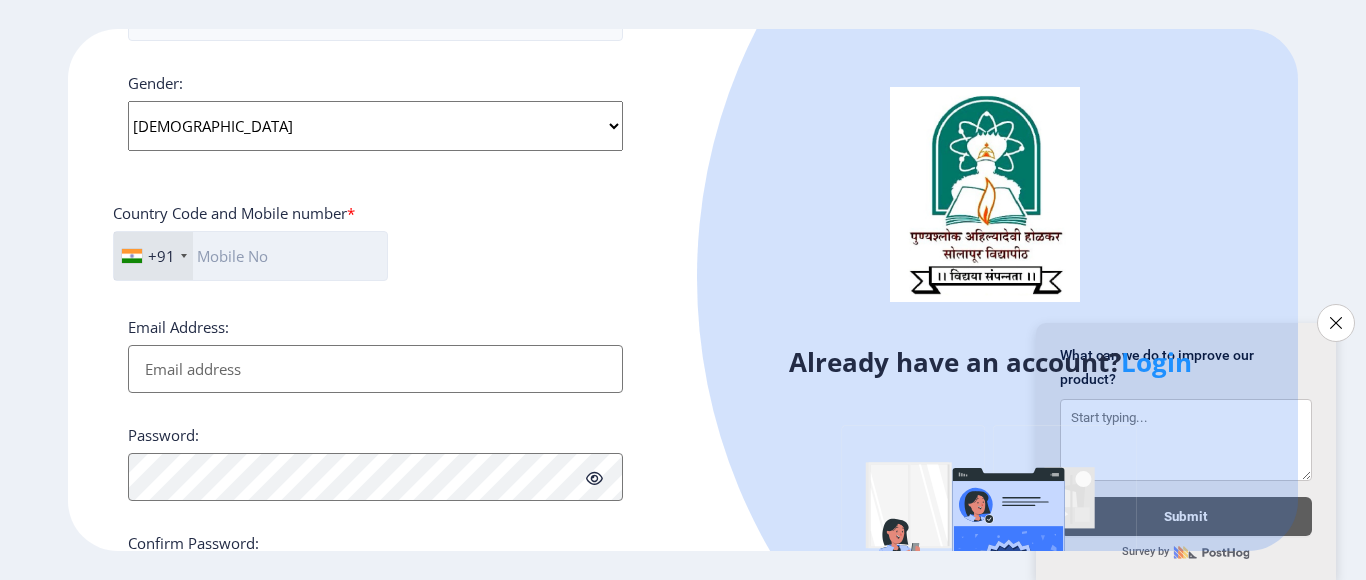 click 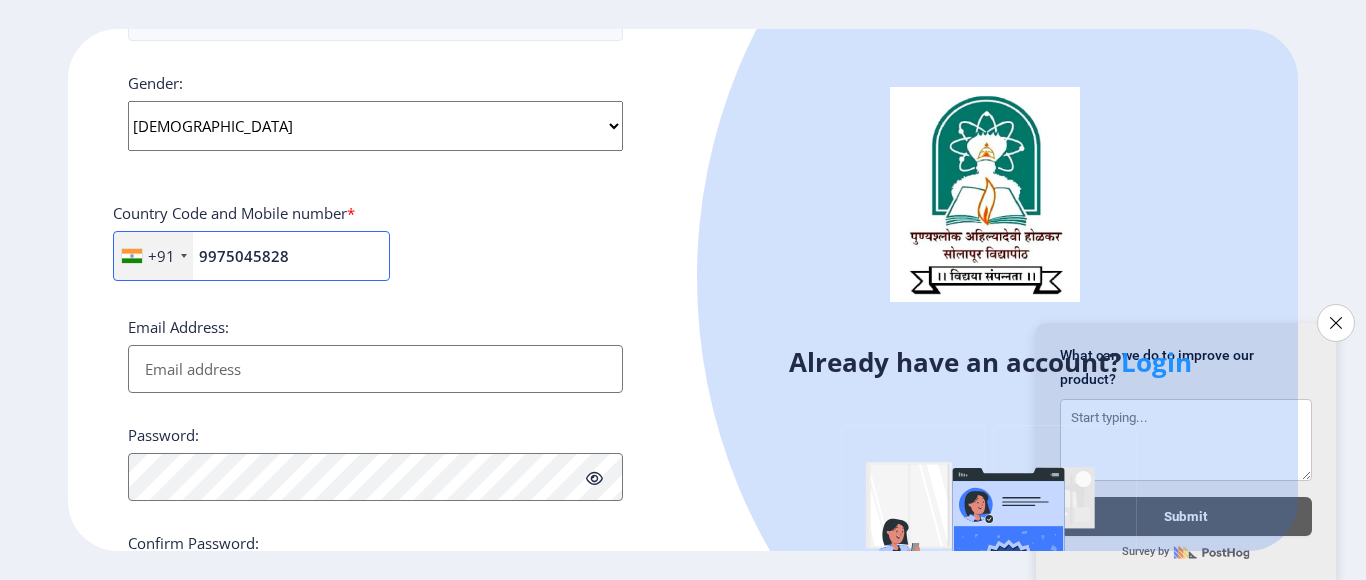 type on "9975045828" 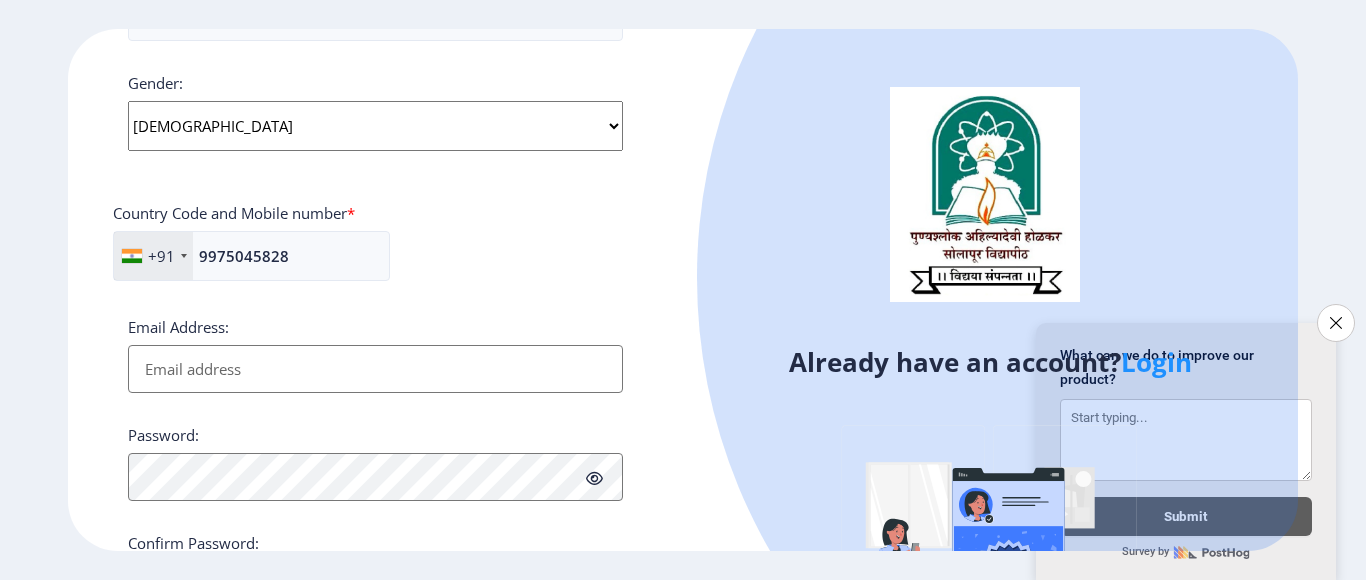 click on "Email Address:" at bounding box center (375, 369) 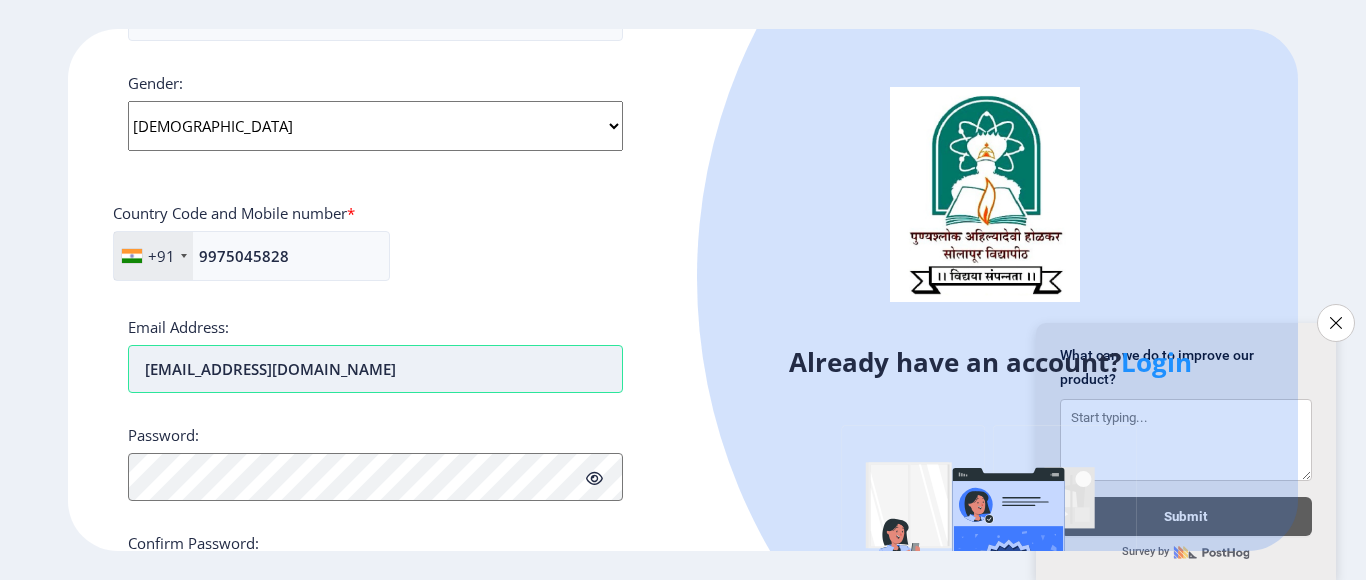 type on "[EMAIL_ADDRESS][DOMAIN_NAME]" 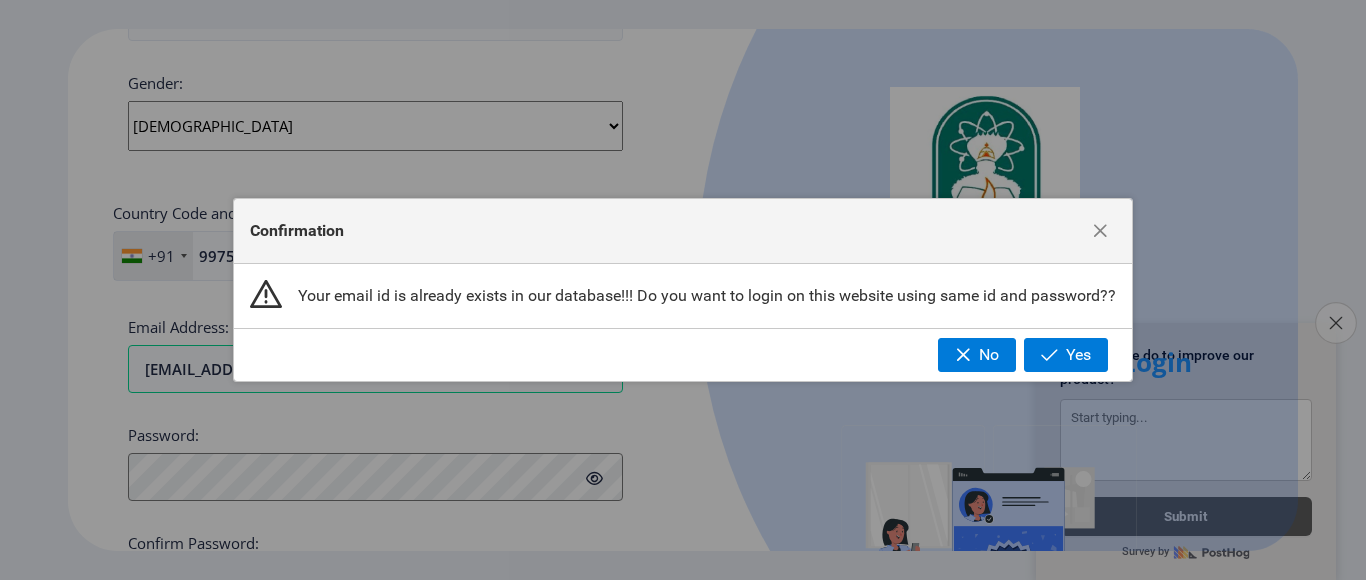 click 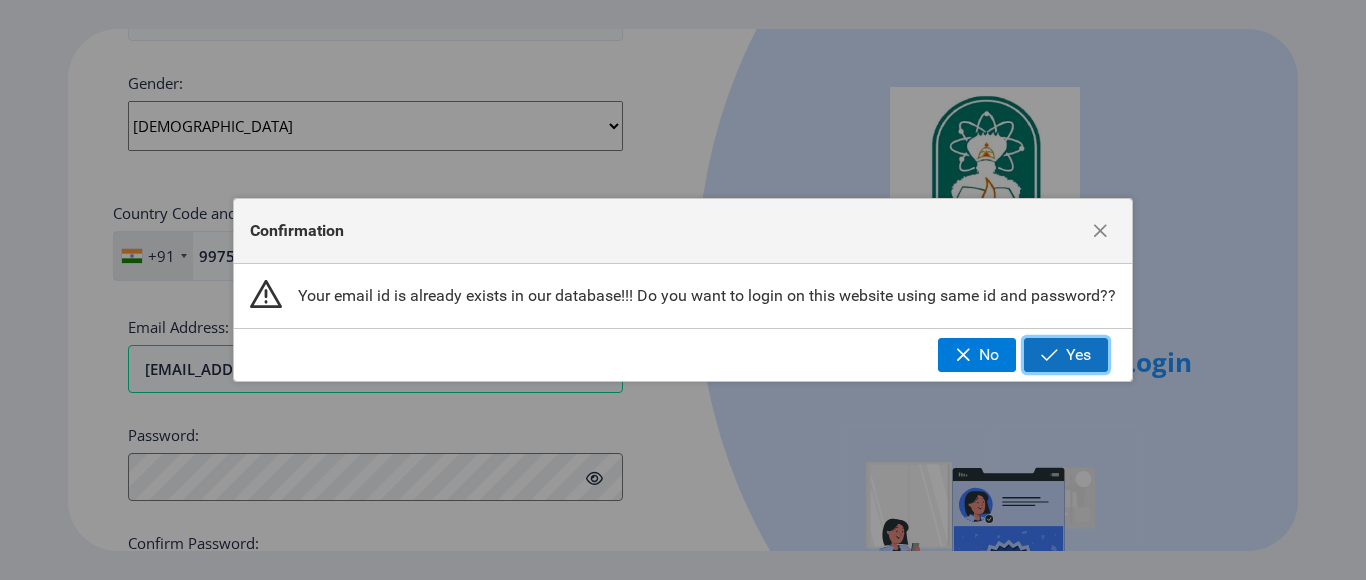 click on "Yes" 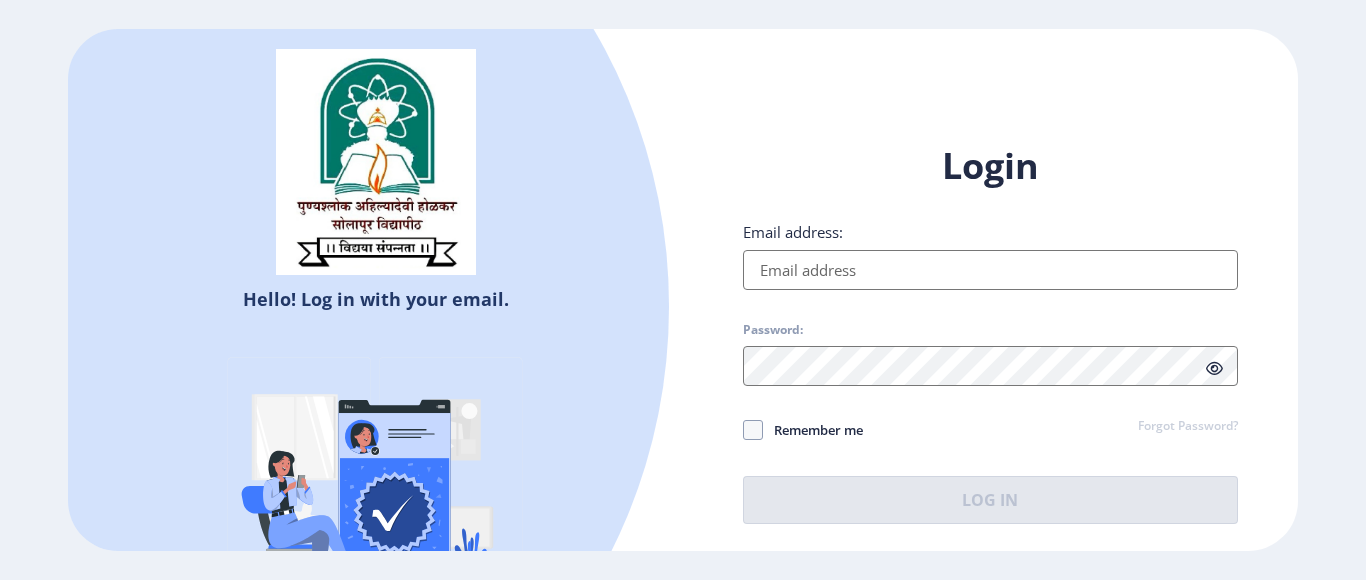 click on "Email address:" at bounding box center [990, 270] 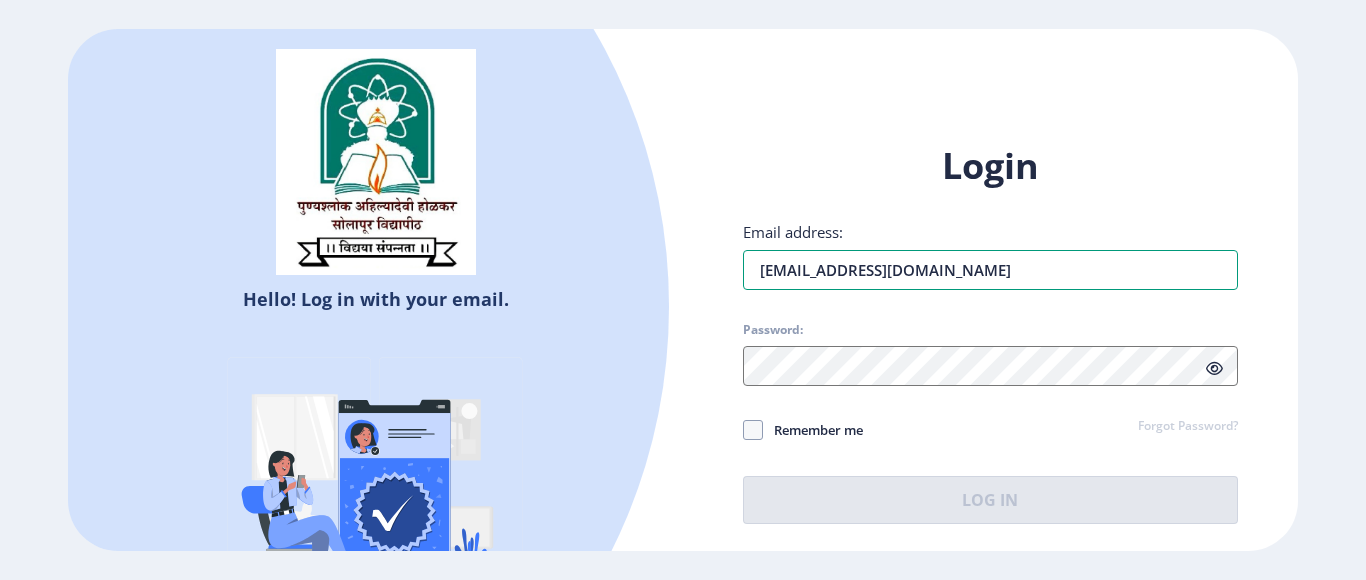 type on "[EMAIL_ADDRESS][DOMAIN_NAME]" 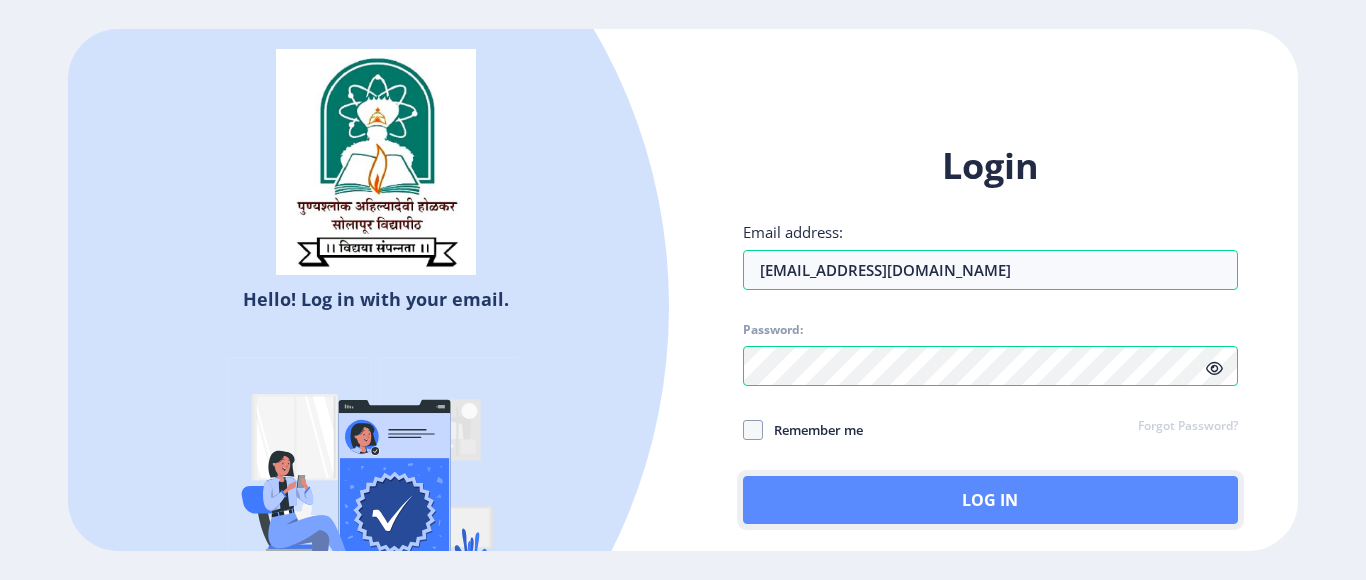 click on "Log In" 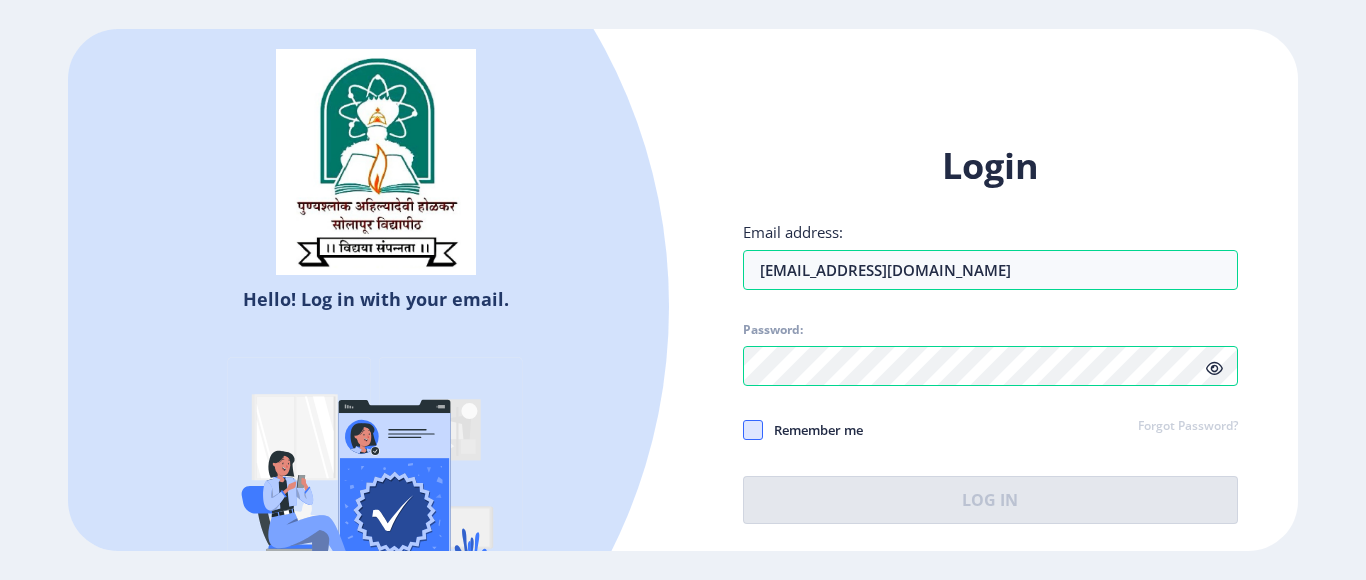 click 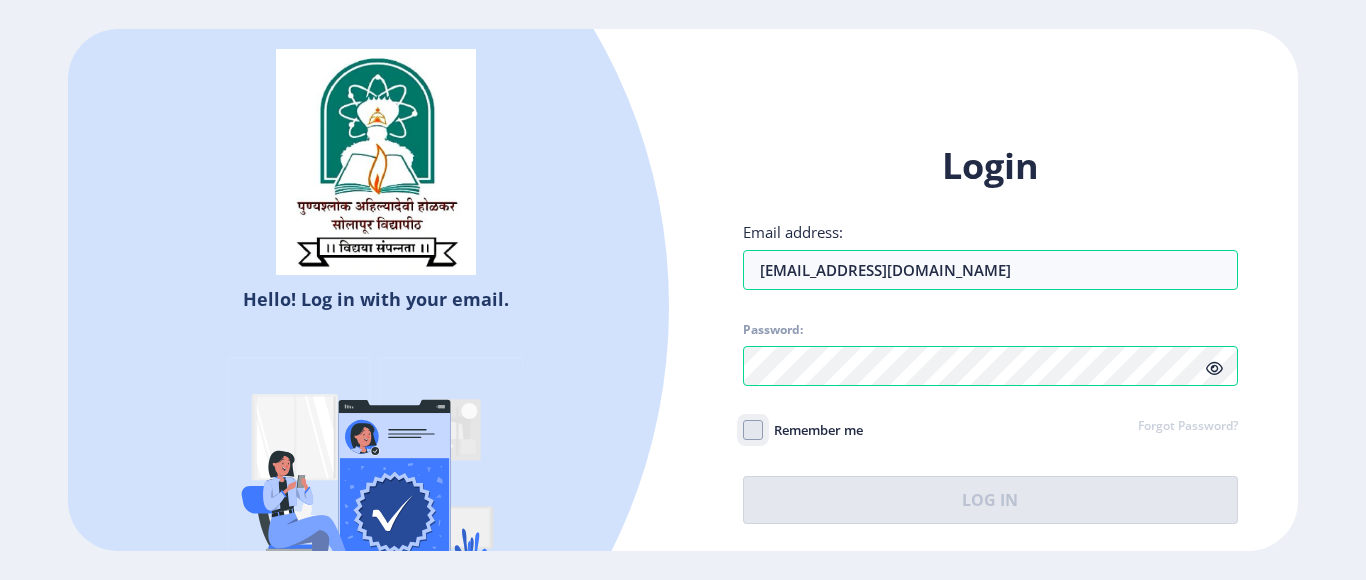 click on "Remember me" 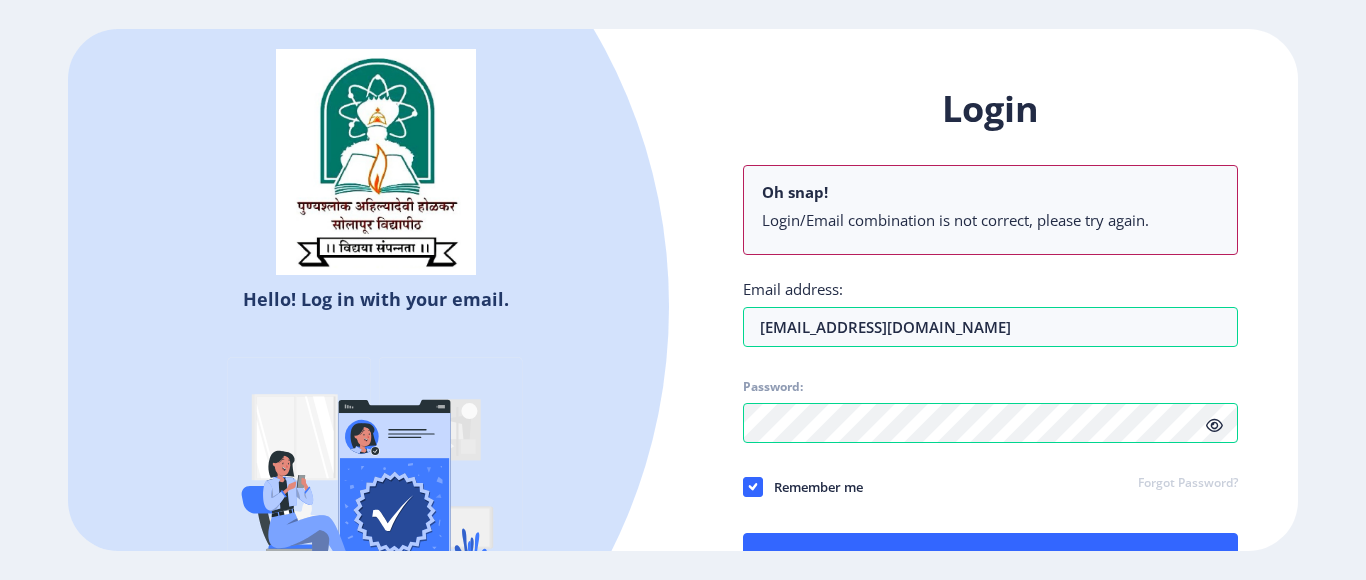 click on "Login Oh snap! Login/Email combination is not correct, please try again. Email address: [EMAIL_ADDRESS][DOMAIN_NAME] Password: Remember me Forgot Password?  Log In" 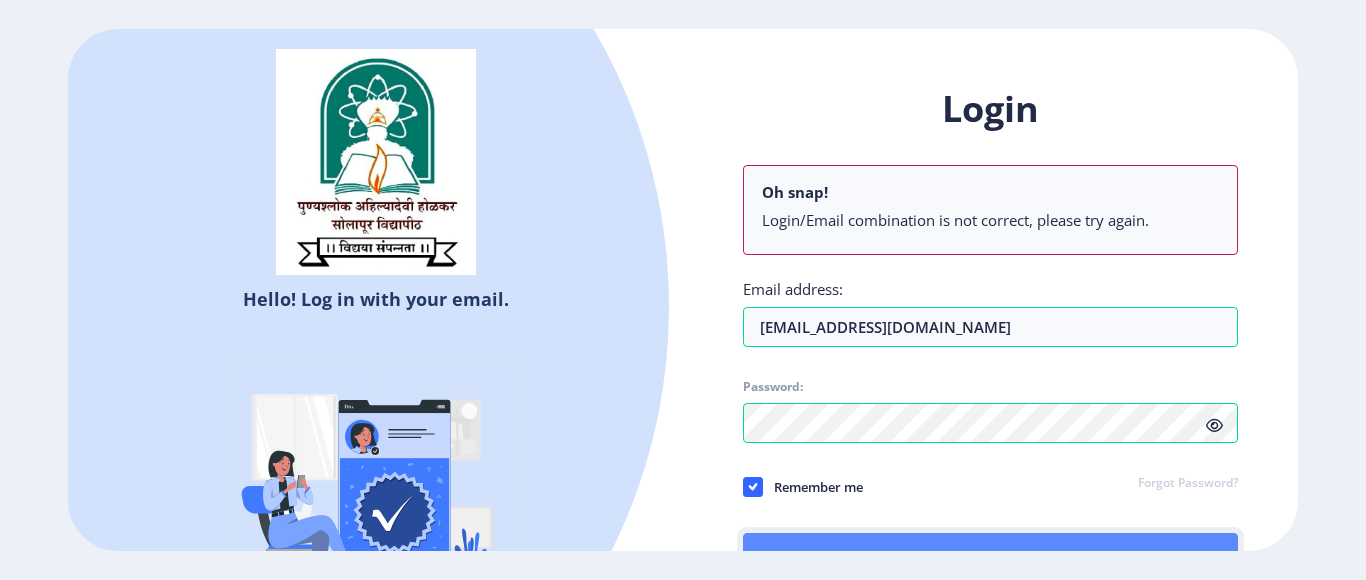 click on "Log In" 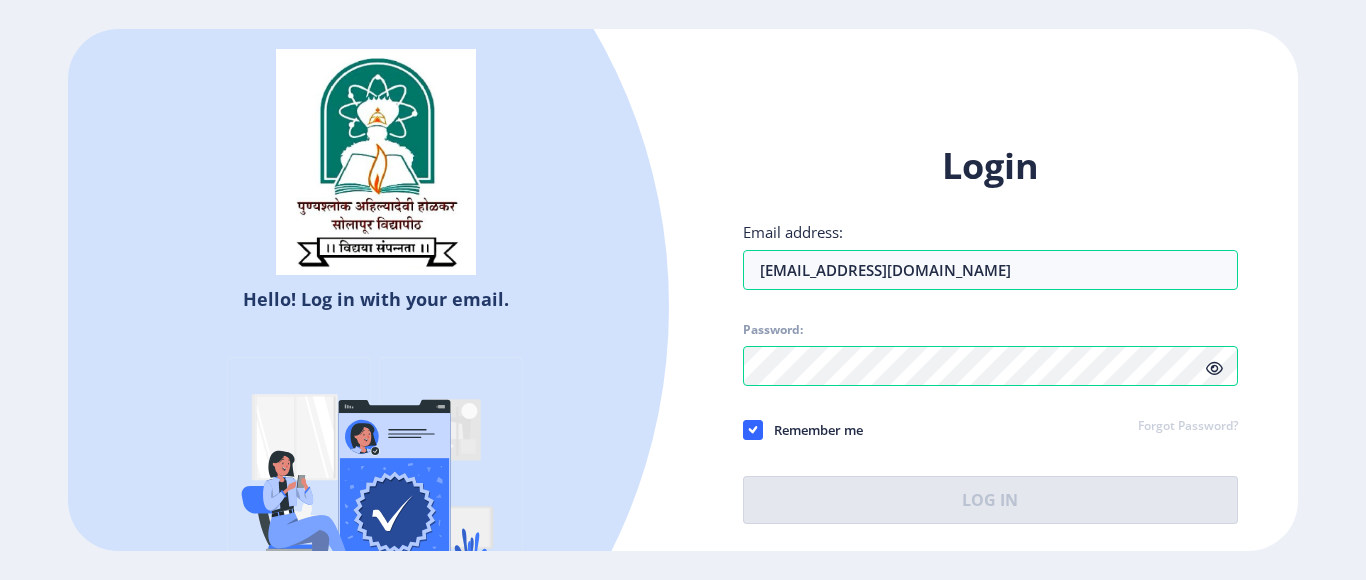 click on "Forgot Password?" 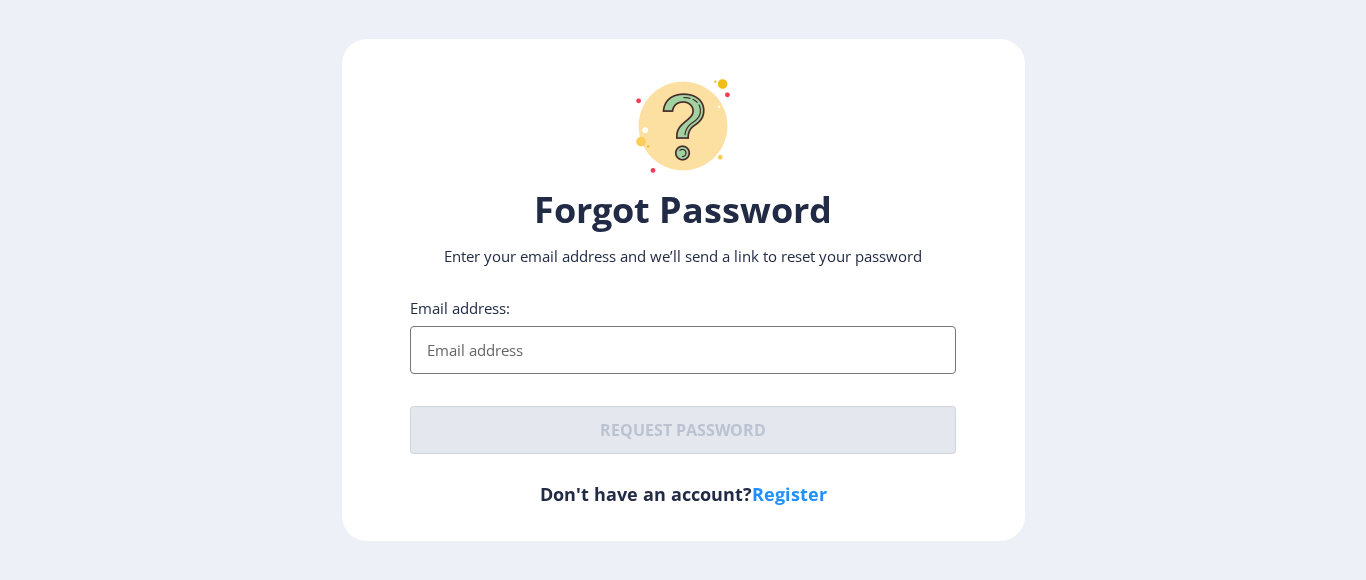 click on "Email address:" at bounding box center (683, 350) 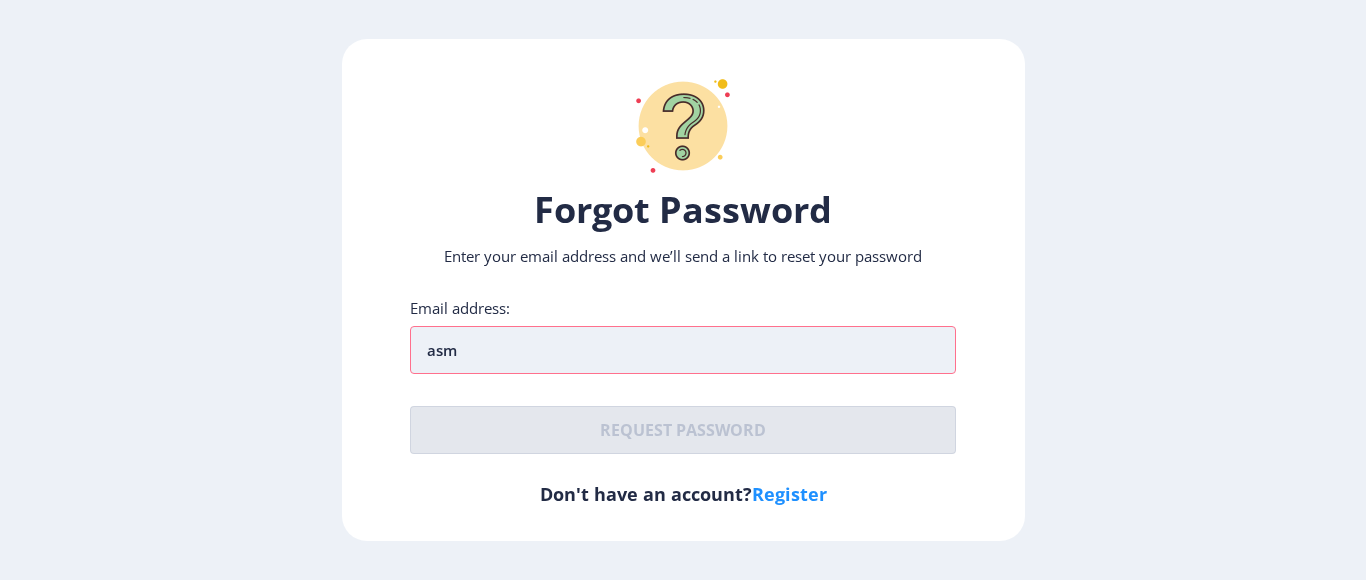 type on "asmi" 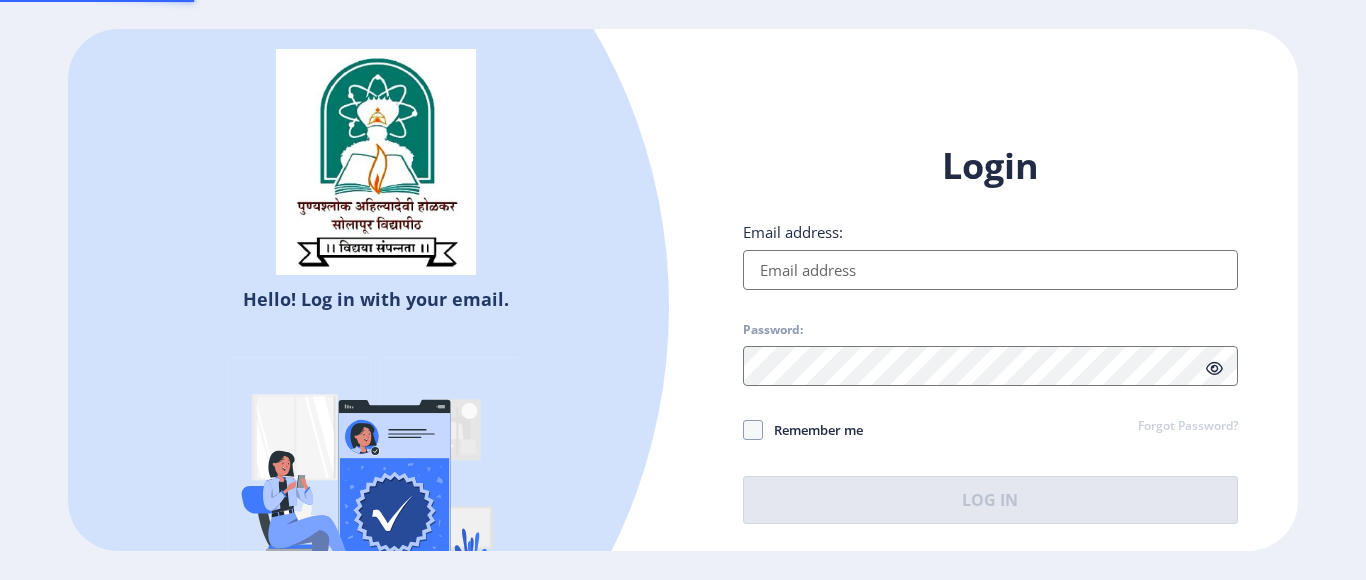type on "[EMAIL_ADDRESS][DOMAIN_NAME]" 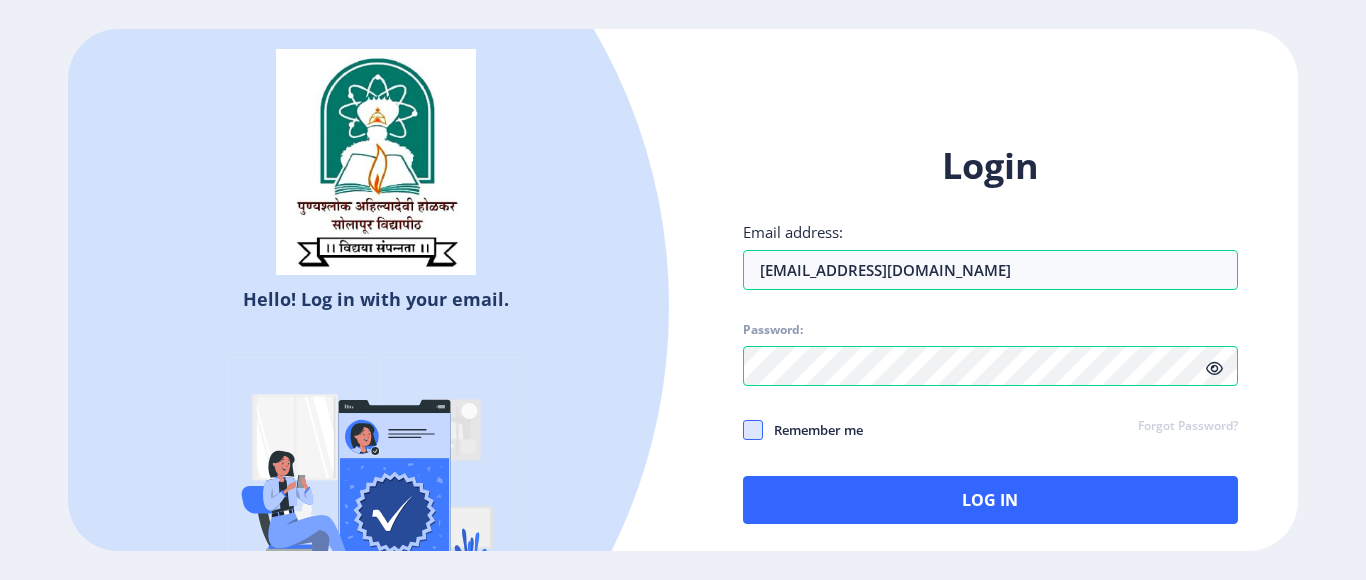click 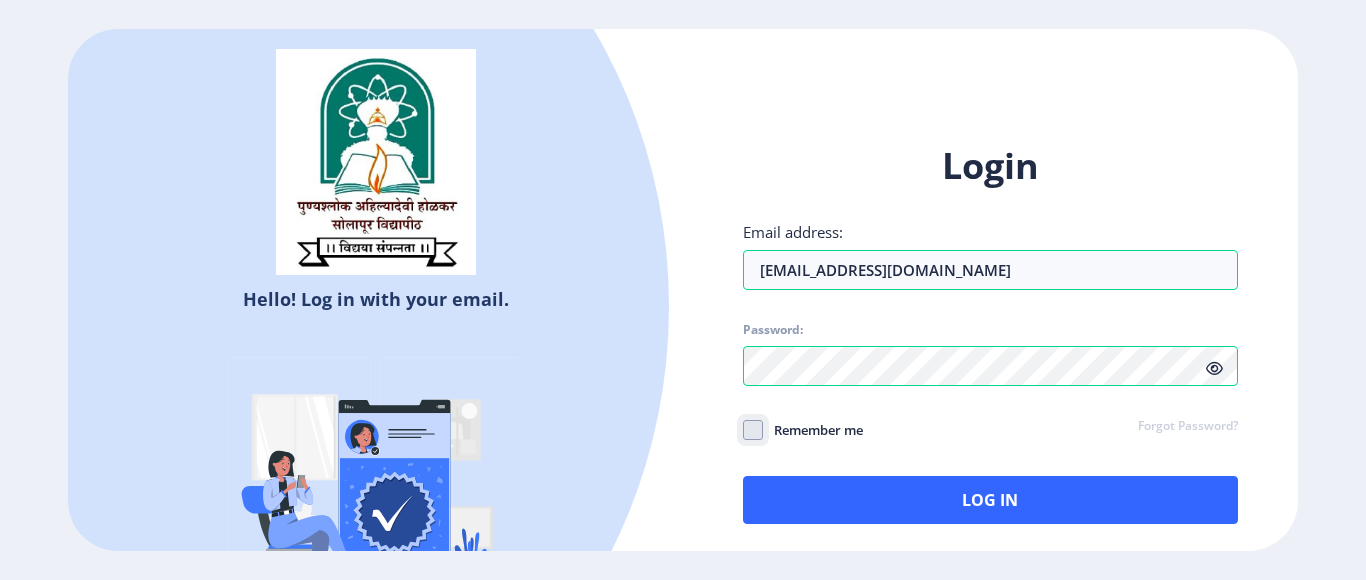 click on "Remember me" 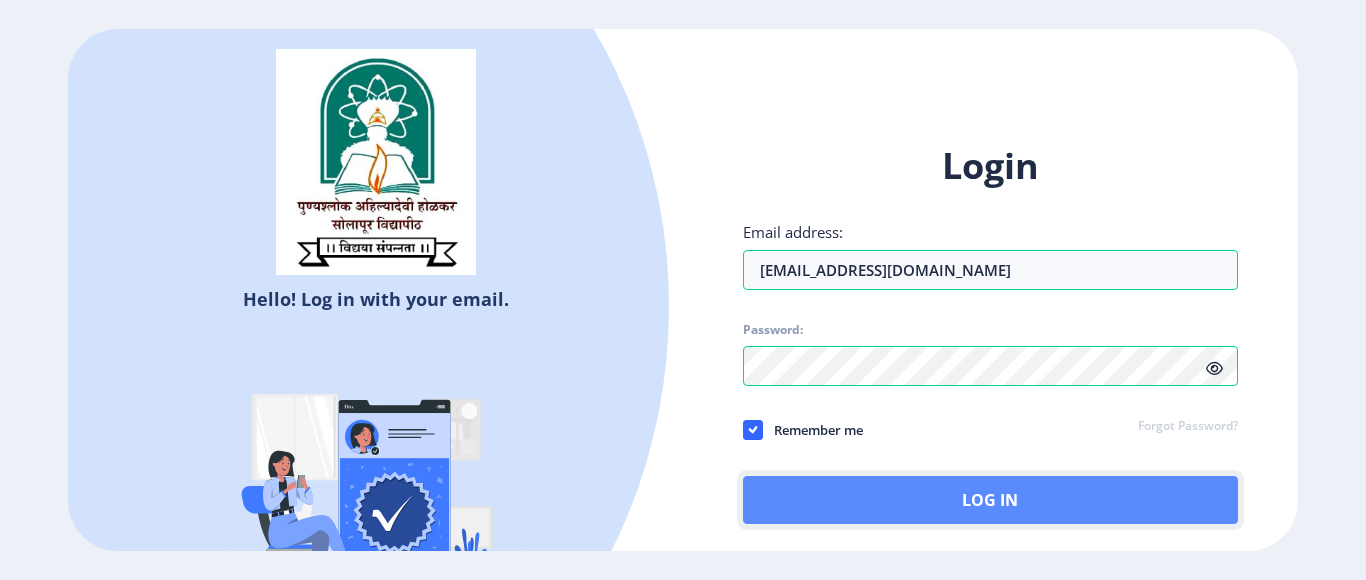 click on "Log In" 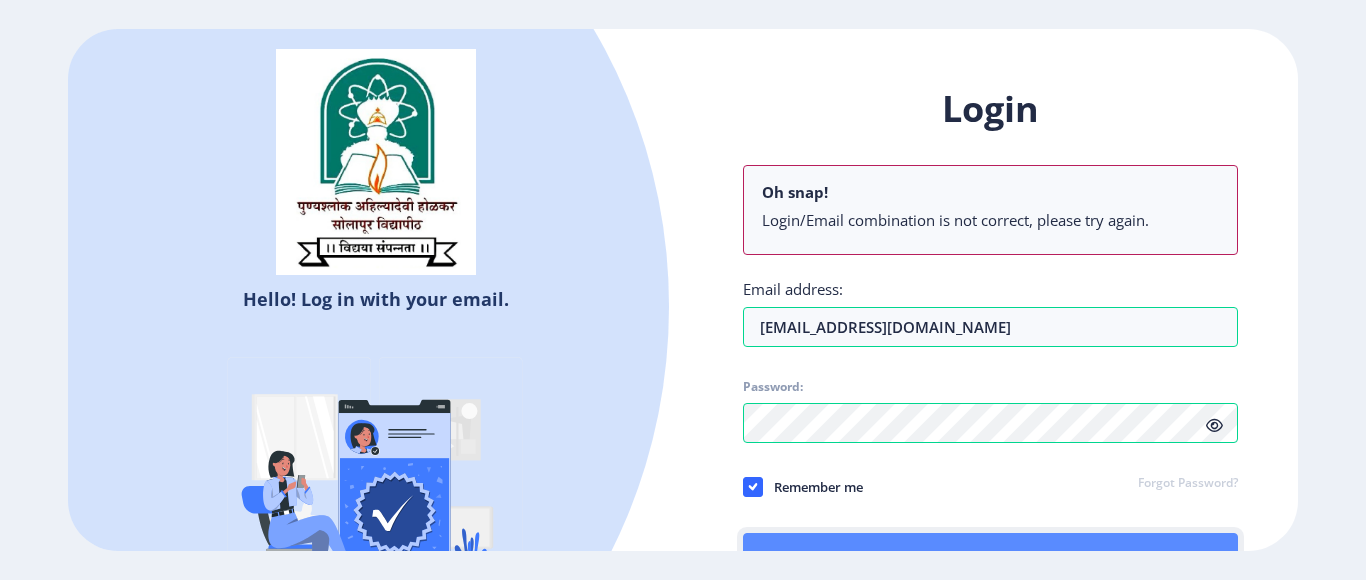 click on "Log In" 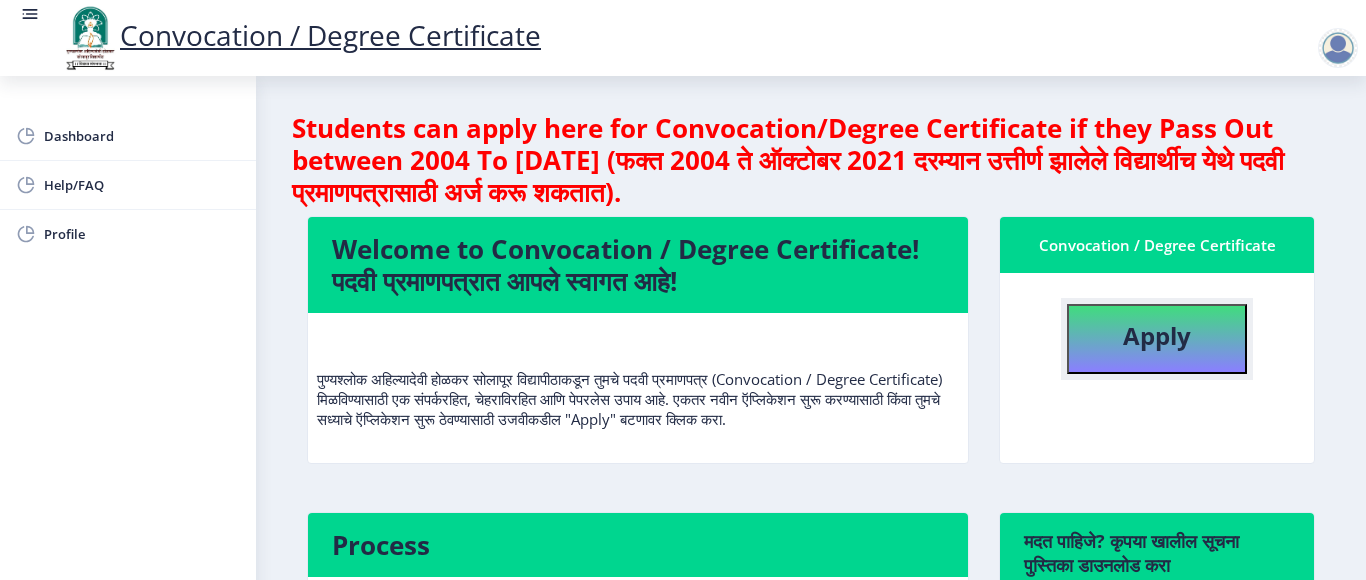 click on "Apply" 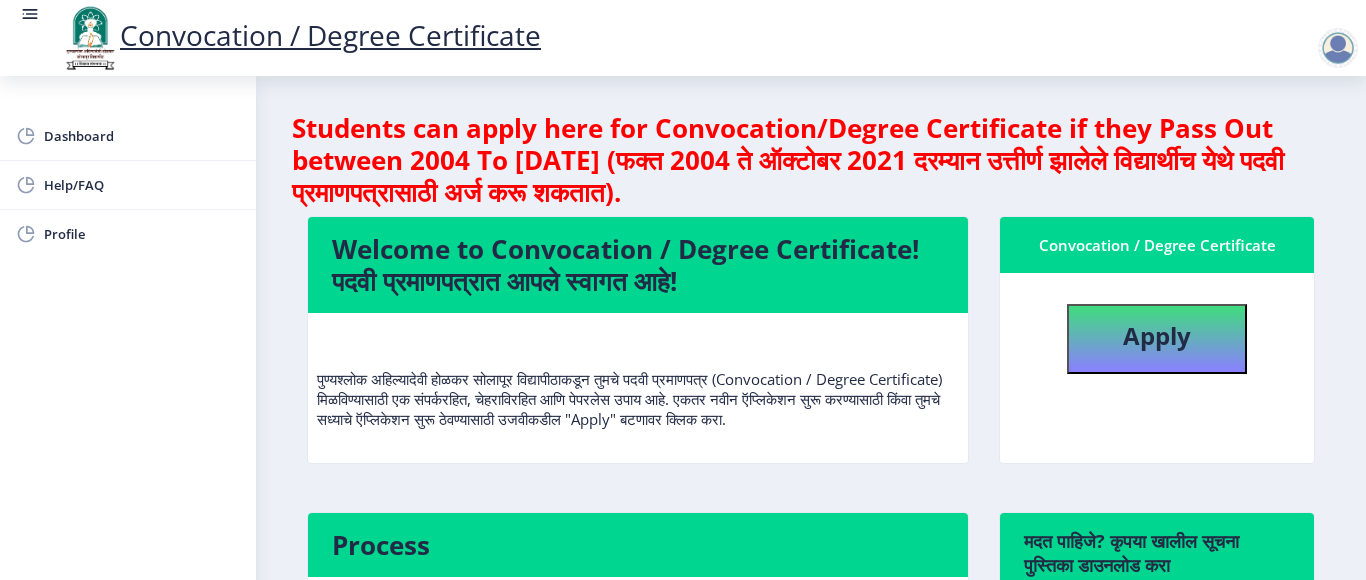 select 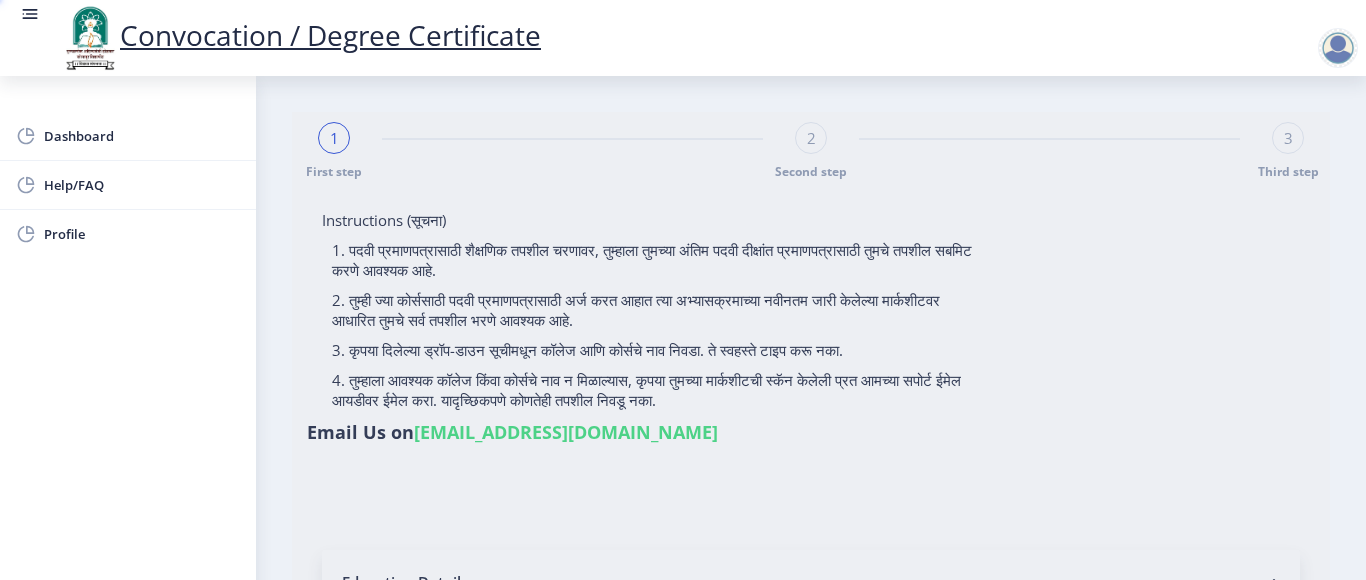 type on "[PERSON_NAME]" 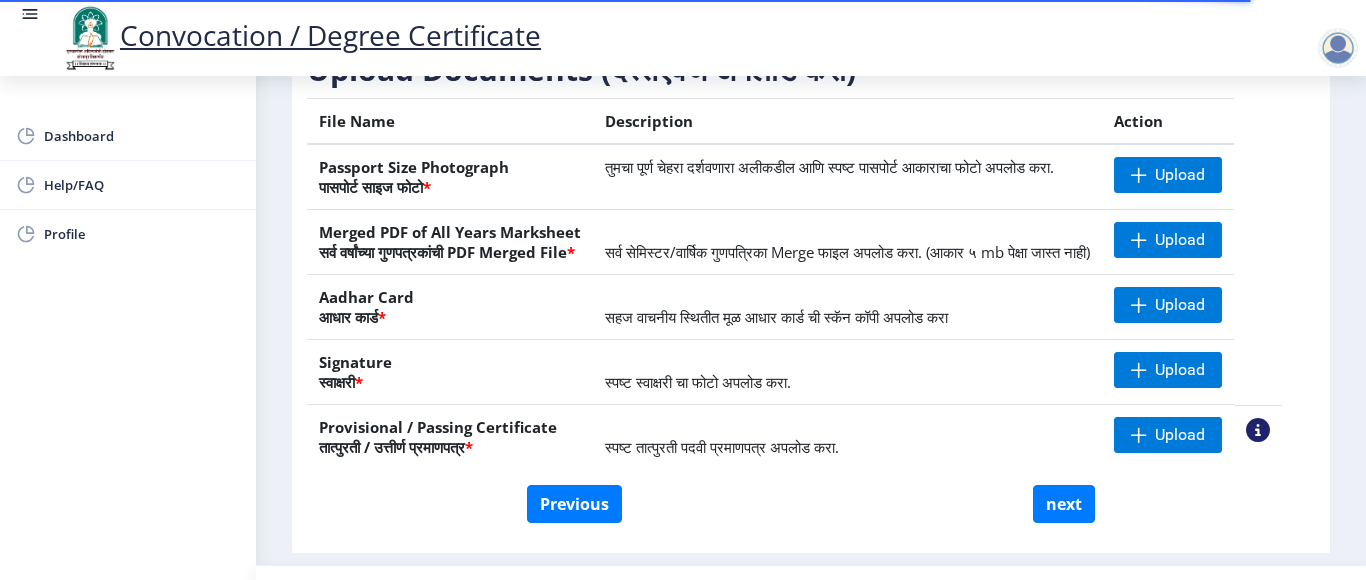 scroll, scrollTop: 310, scrollLeft: 0, axis: vertical 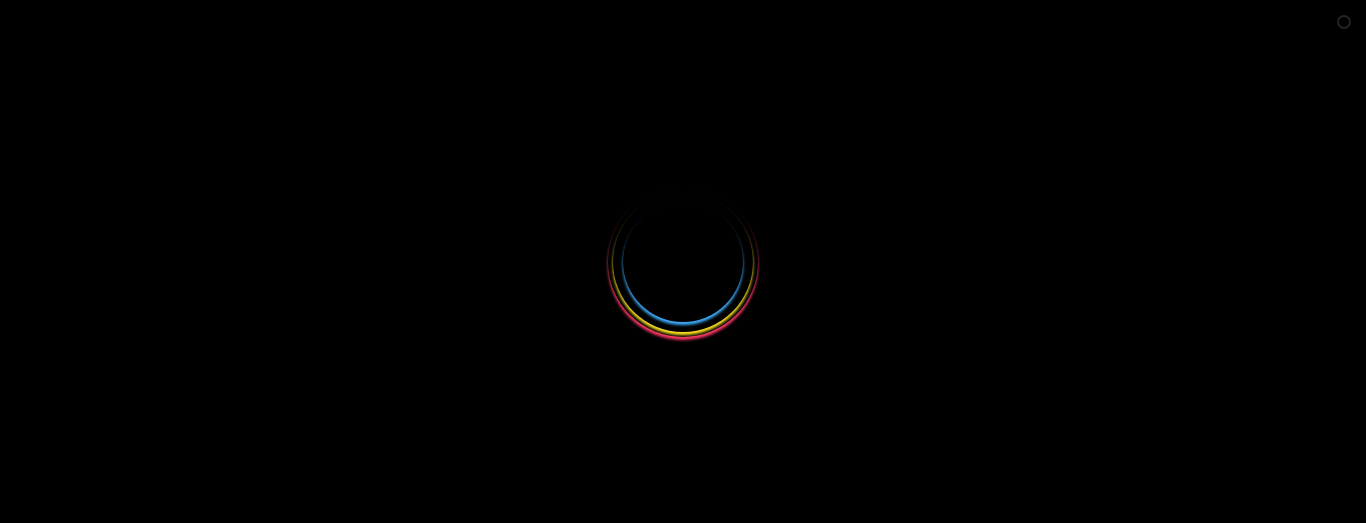 select 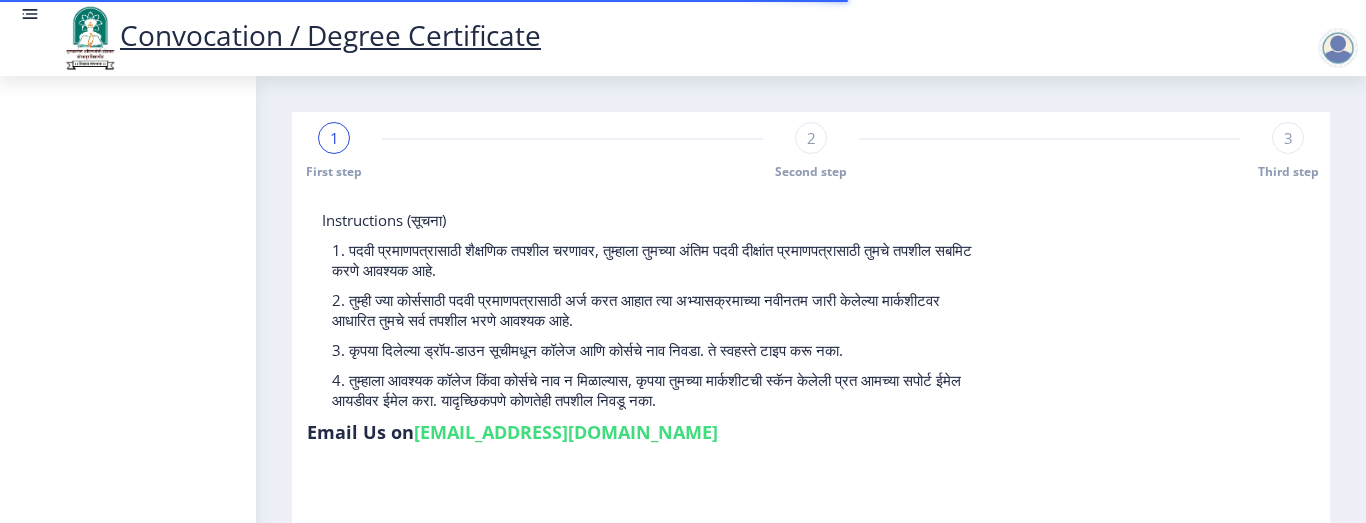 type on "[PERSON_NAME]" 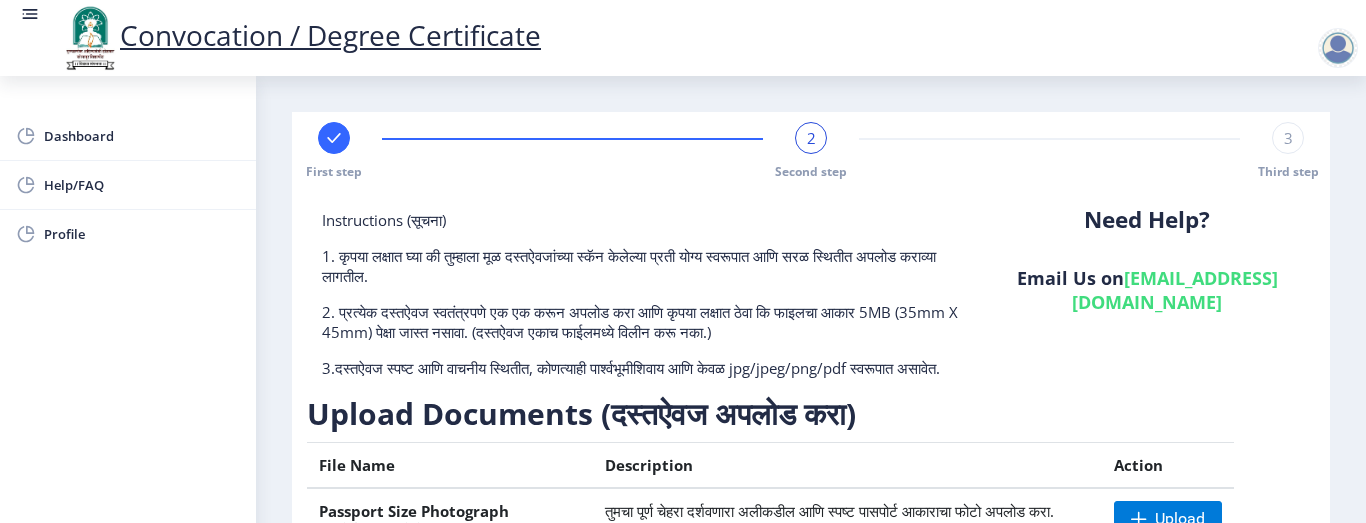click on "First step 2 Second step 3 Third step Instructions (सूचना) 1. कृपया लक्षात घ्या की तुम्हाला मूळ दस्तऐवजांच्या स्कॅन केलेल्या प्रती योग्य स्वरूपात आणि सरळ स्थितीत अपलोड कराव्या लागतील.  2. प्रत्येक दस्तऐवज स्वतंत्रपणे एक एक करून अपलोड करा आणि कृपया लक्षात ठेवा कि फाइलचा आकार 5MB (35mm X 45mm) पेक्षा जास्त नसावा. (दस्तऐवज एकाच फाईलमध्ये विलीन करू नका.)  Need Help? Email Us on   su.sfc@studentscenter.in  Upload Documents (दस्तऐवज अपलोड करा)  File Name Description Action Passport Size Photograph  * Upload * Upload Aadhar Card  * Upload *" 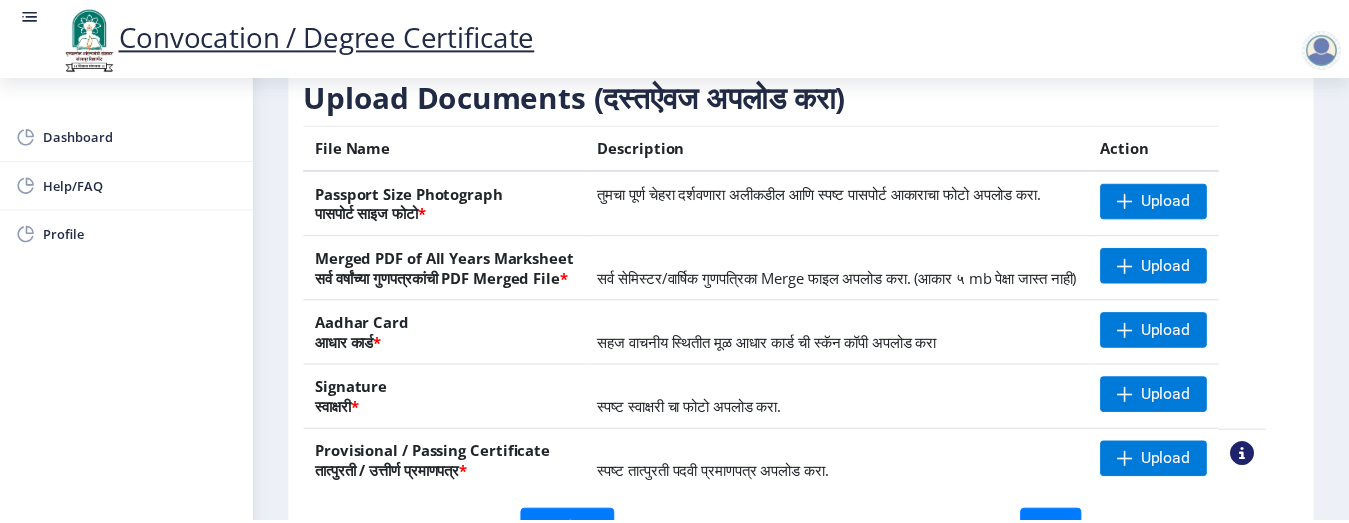 scroll, scrollTop: 360, scrollLeft: 0, axis: vertical 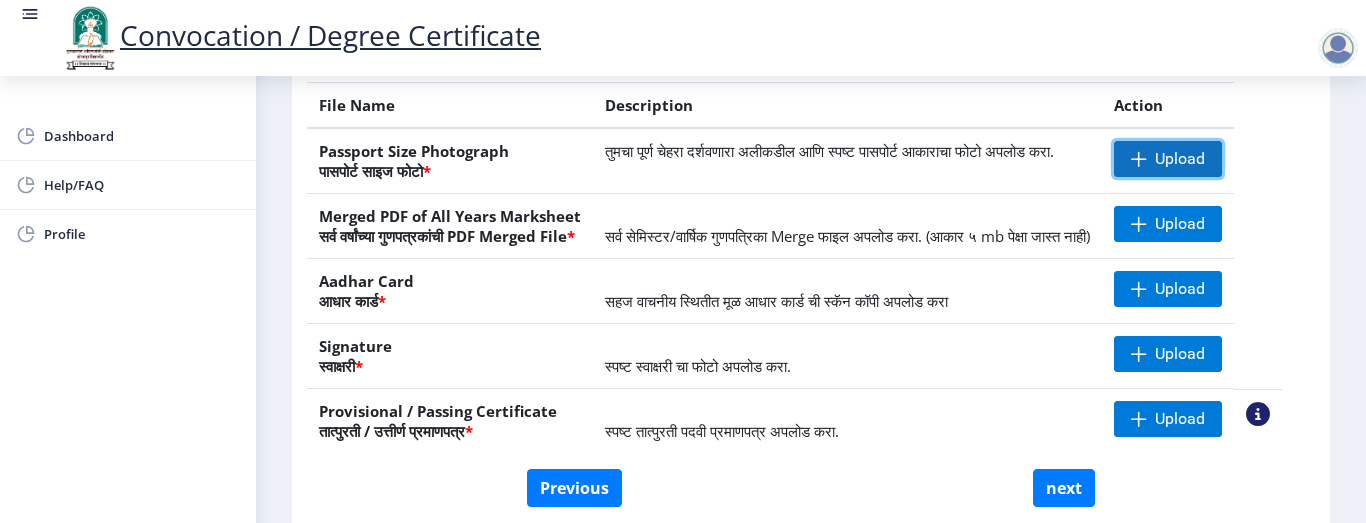 click on "Upload" 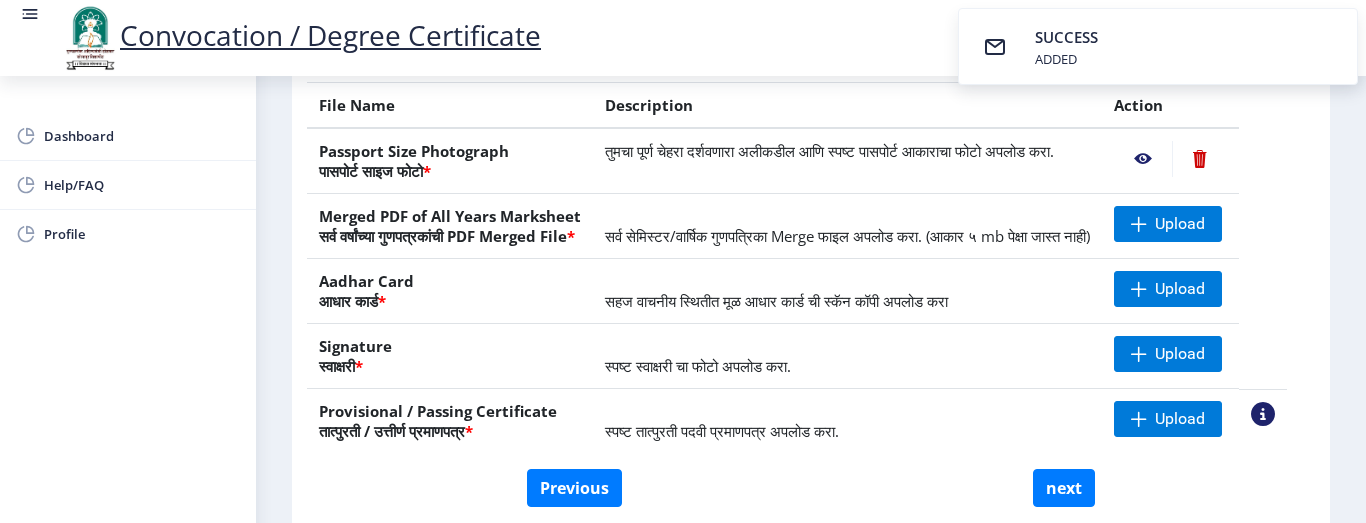 click 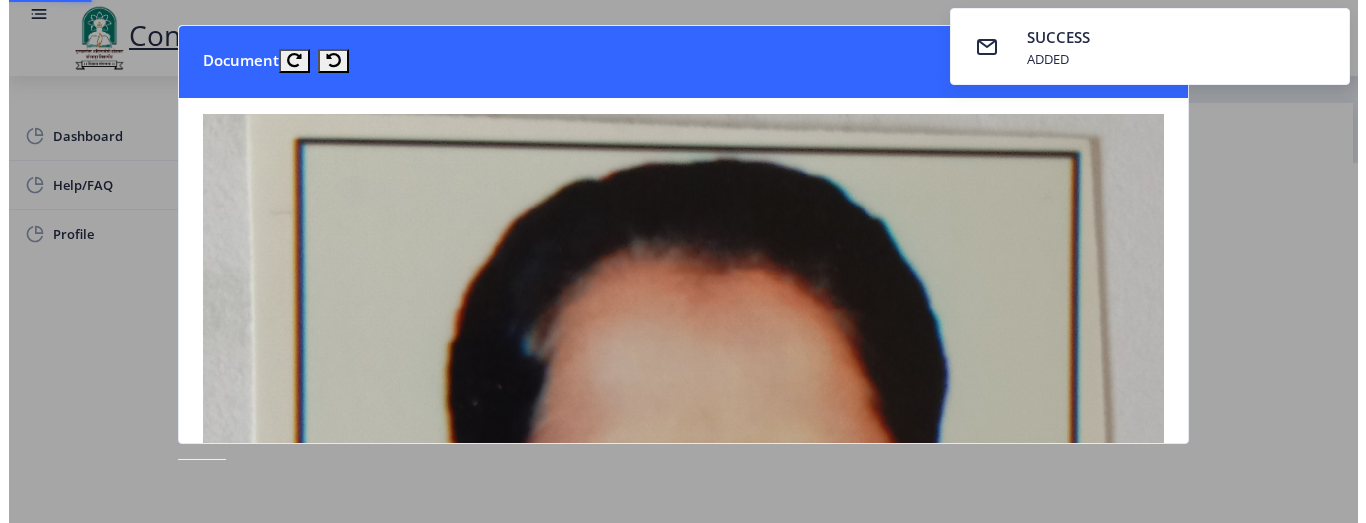 scroll, scrollTop: 0, scrollLeft: 0, axis: both 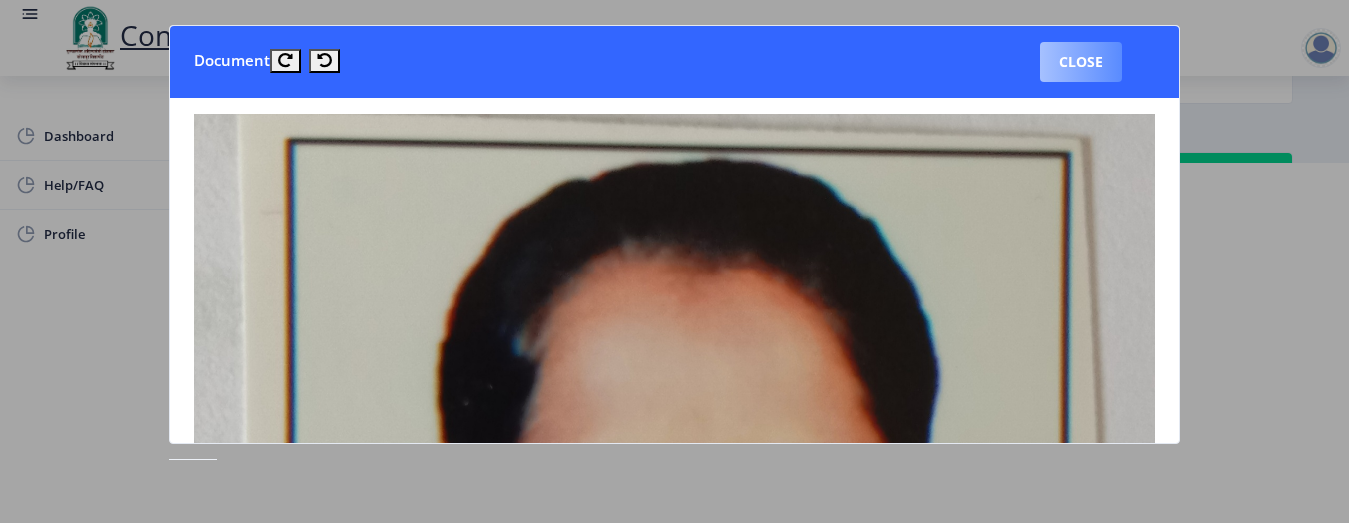 click on "Close" at bounding box center [1081, 62] 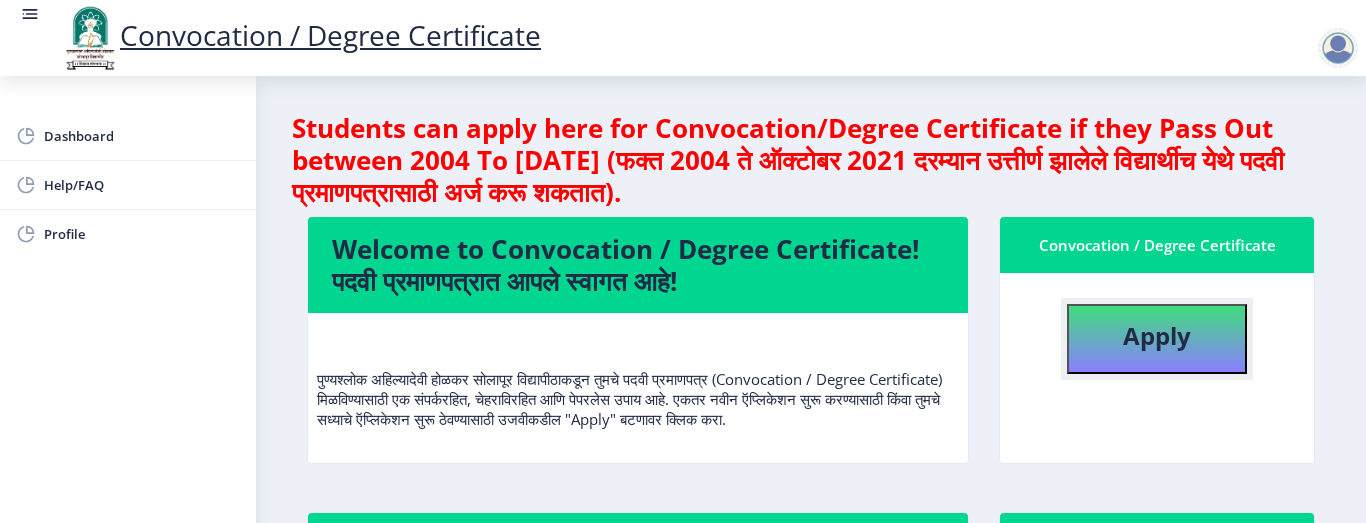 click on "Apply" 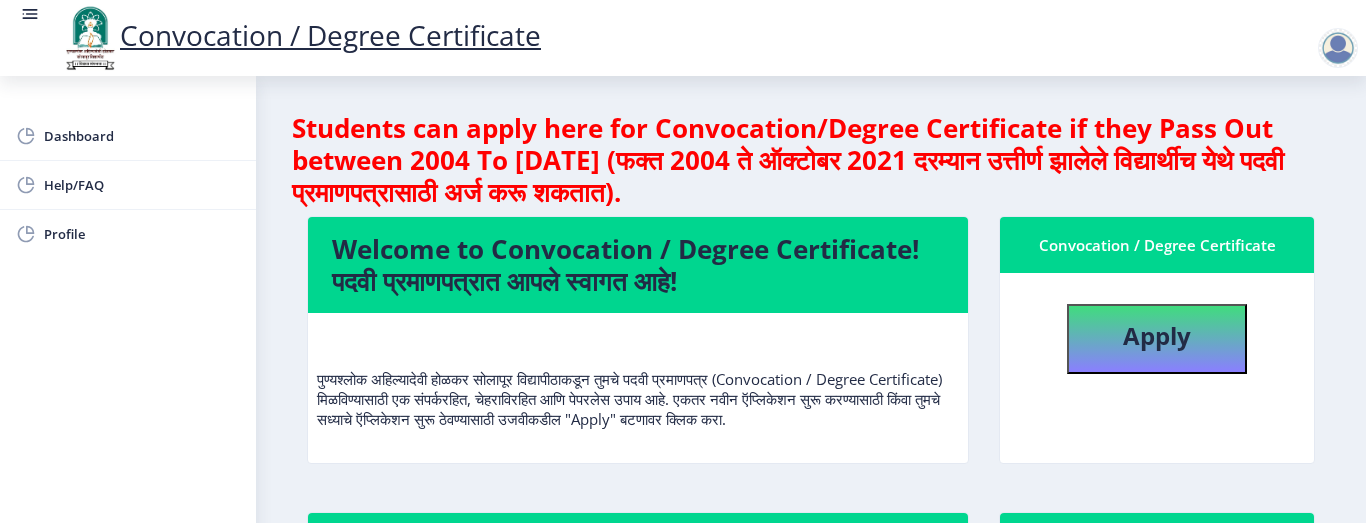 select 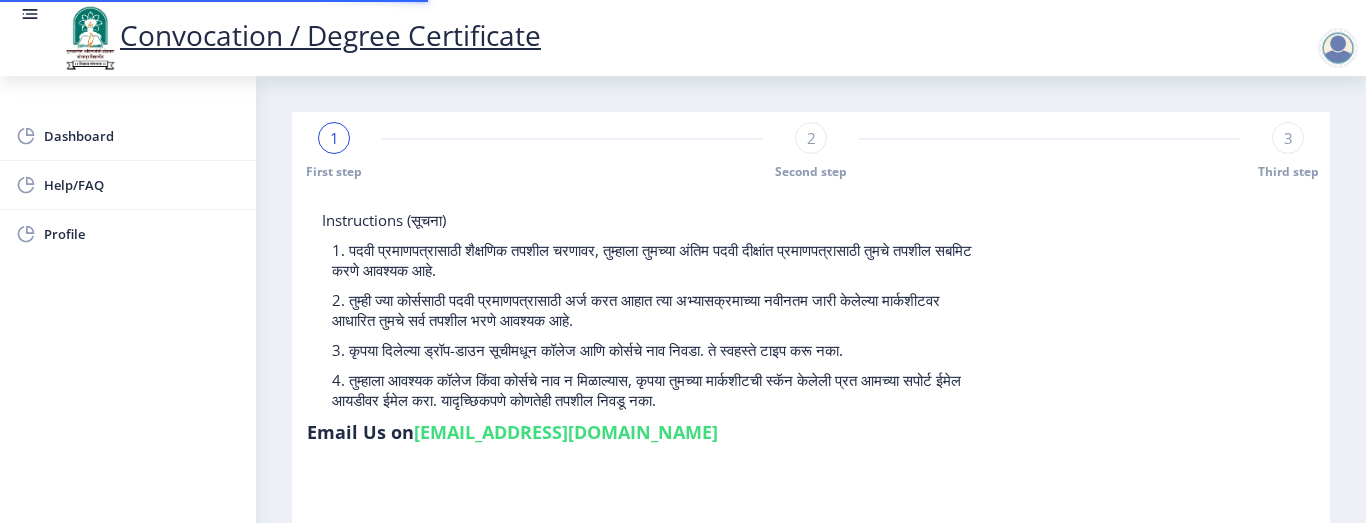 type on "1100004766" 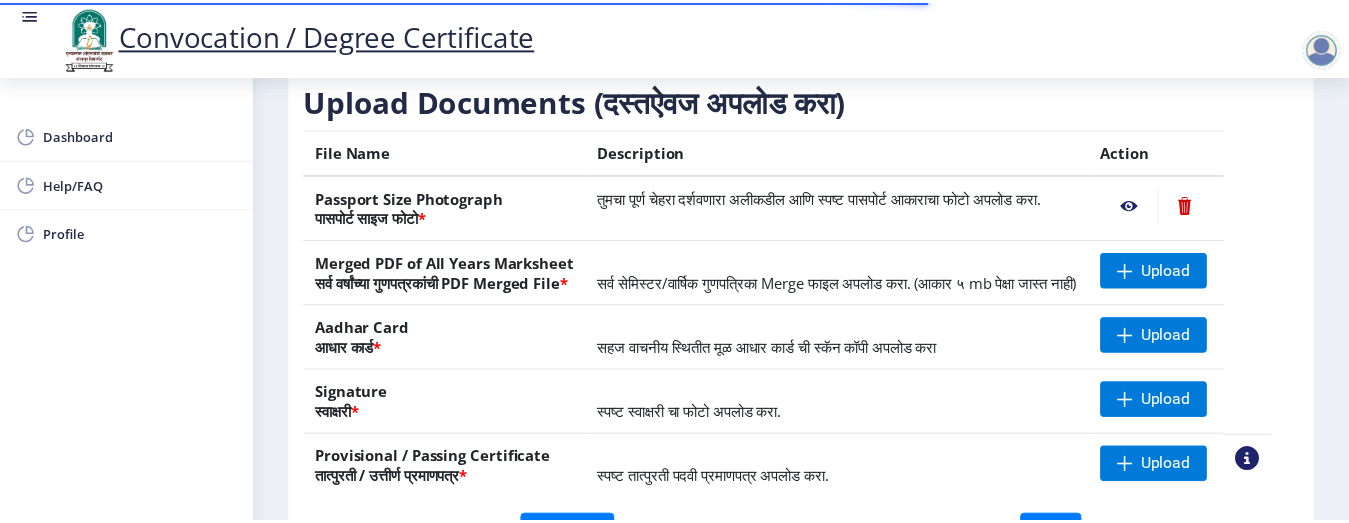 scroll, scrollTop: 400, scrollLeft: 0, axis: vertical 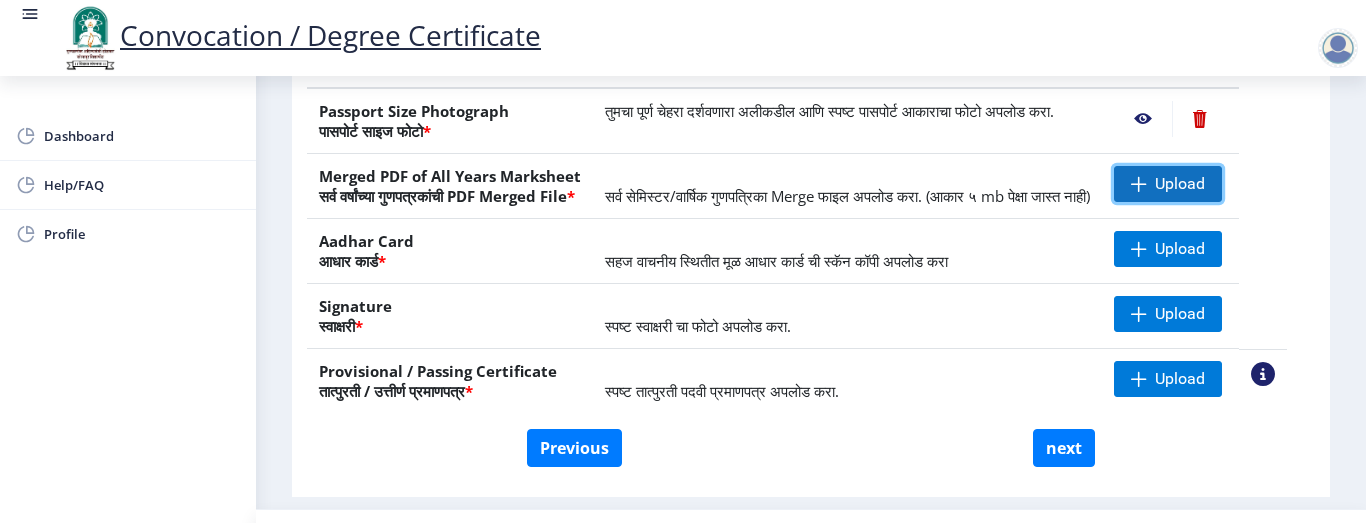 click on "Upload" 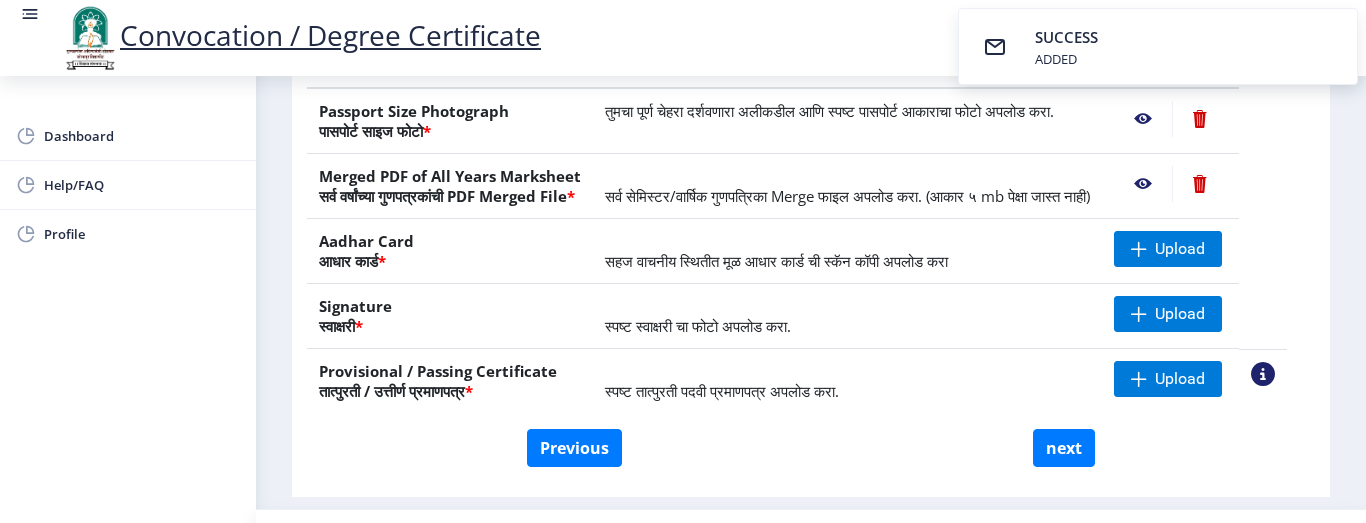 click 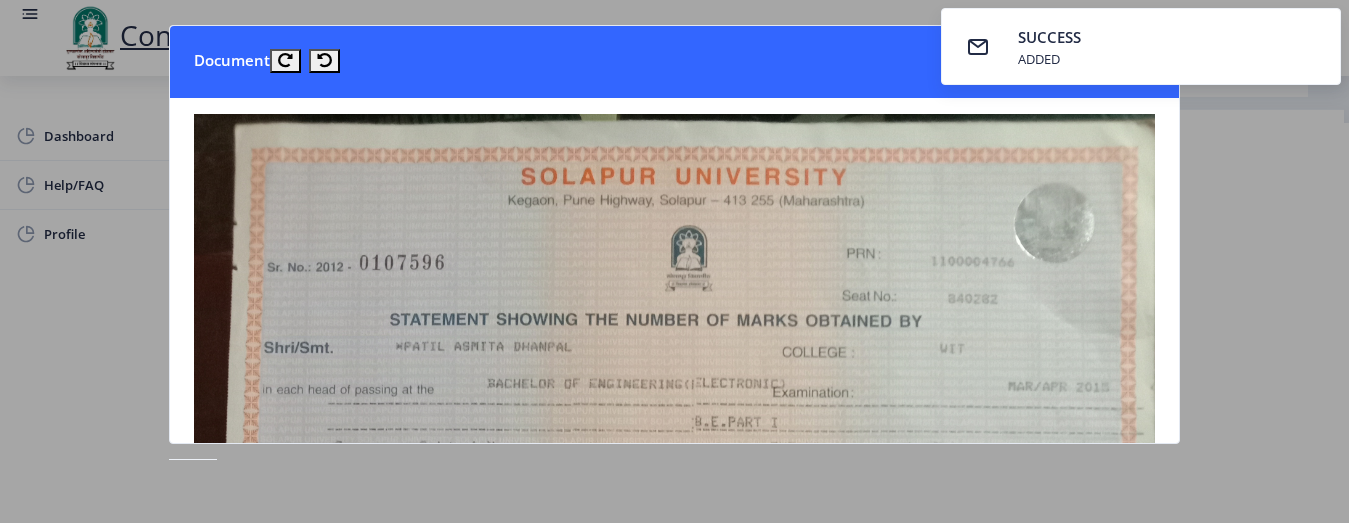 click on "SUCCESS  ADDED" at bounding box center [1141, 46] 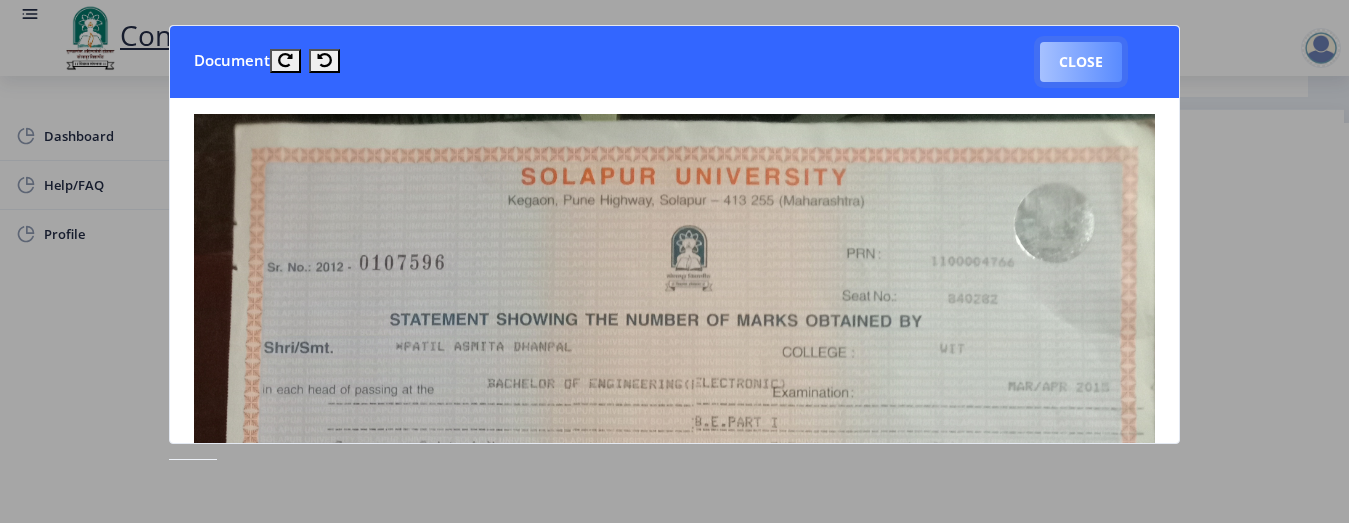 click on "Close" at bounding box center (1081, 62) 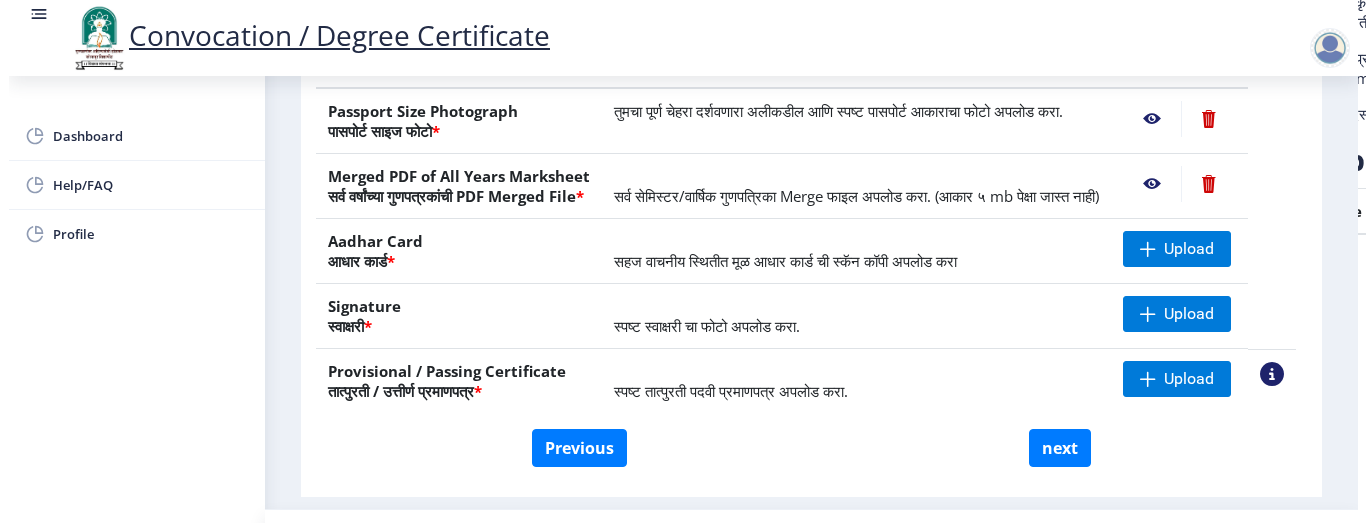 scroll, scrollTop: 291, scrollLeft: 0, axis: vertical 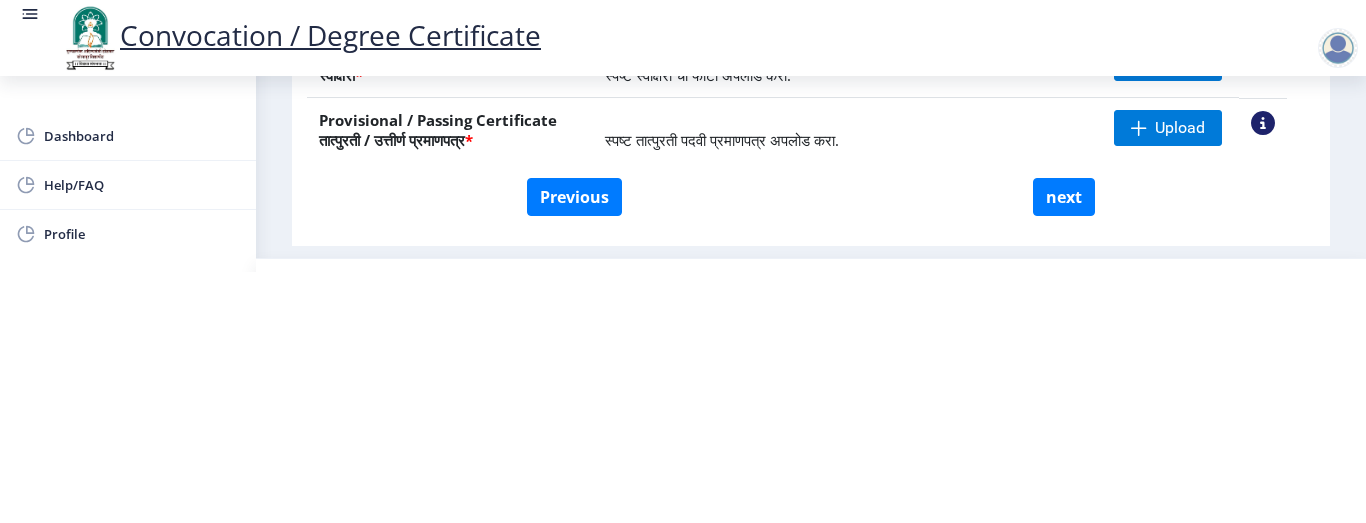 click on "Previous next" 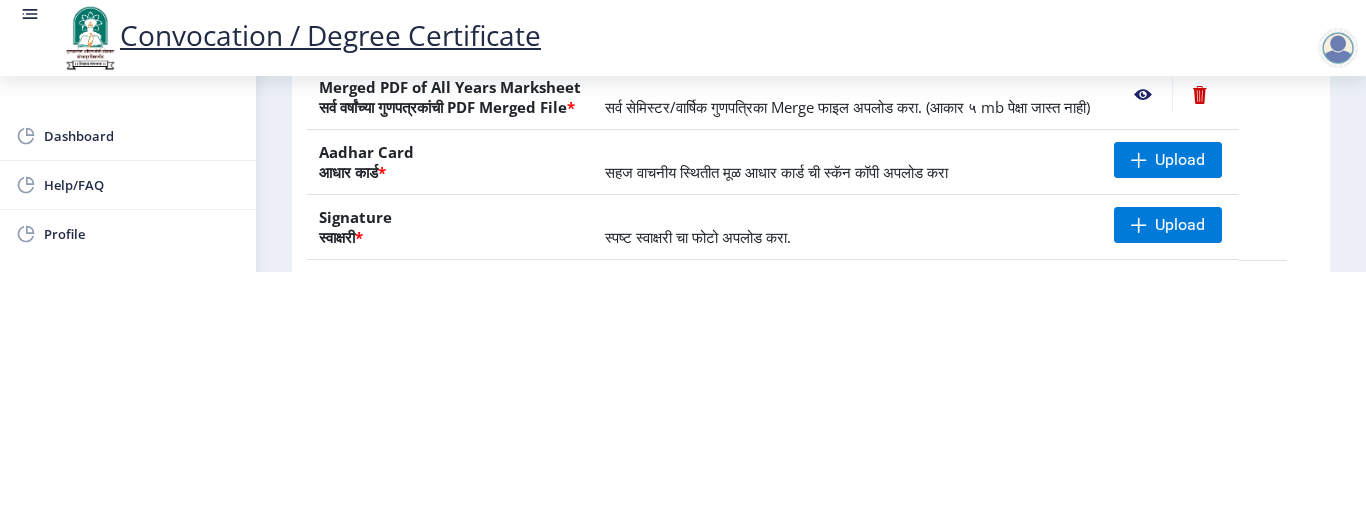 scroll, scrollTop: 240, scrollLeft: 0, axis: vertical 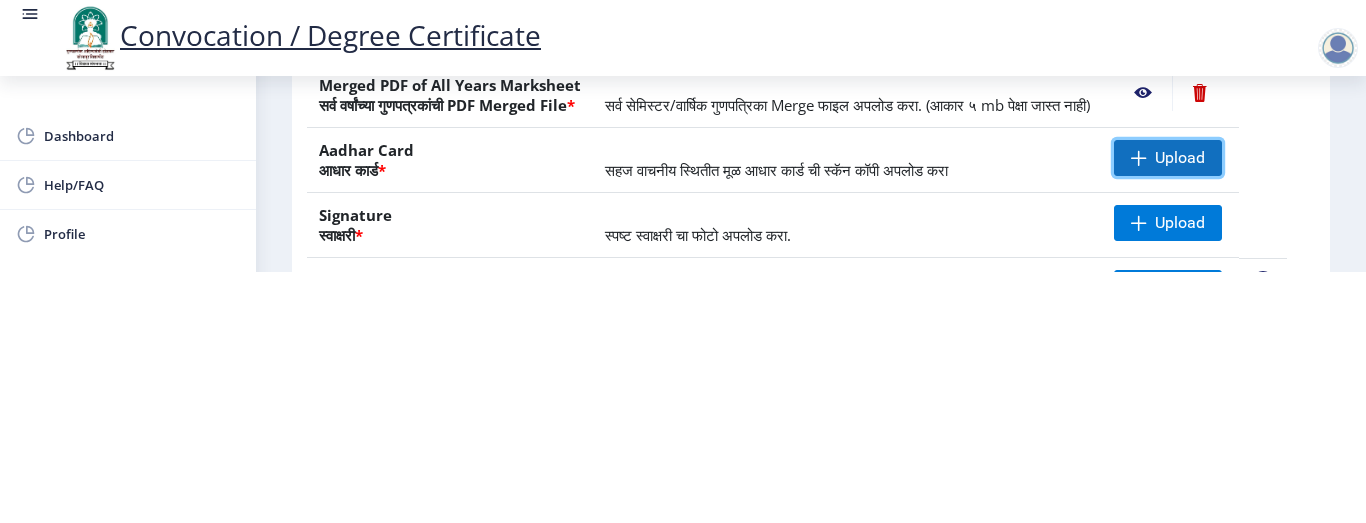 click on "Upload" 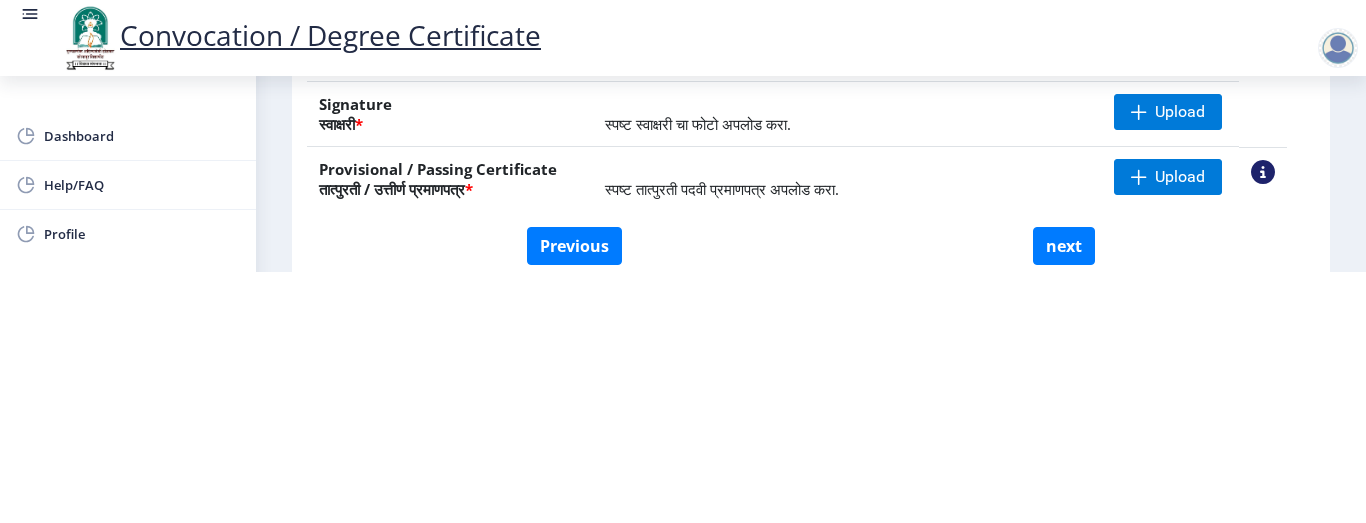 scroll, scrollTop: 280, scrollLeft: 0, axis: vertical 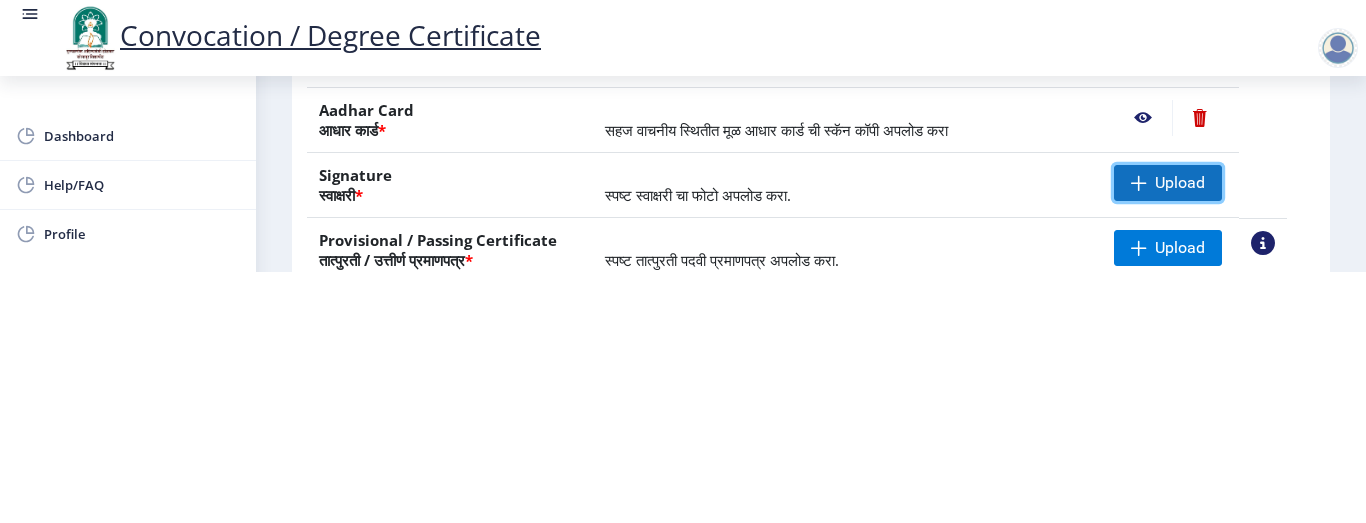 click on "Upload" 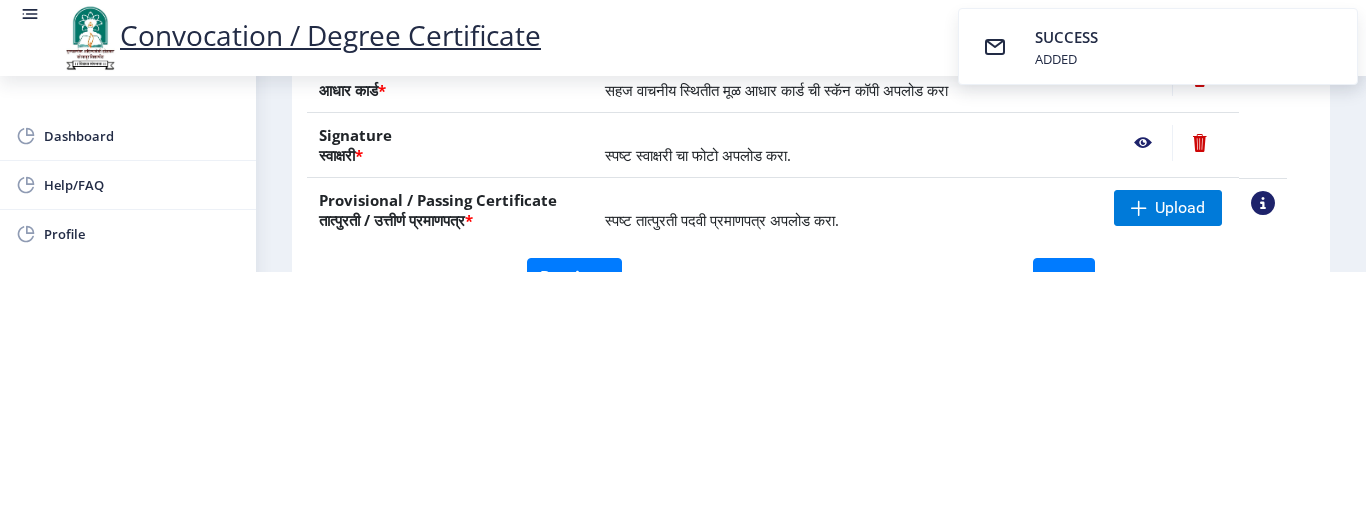 scroll, scrollTop: 400, scrollLeft: 0, axis: vertical 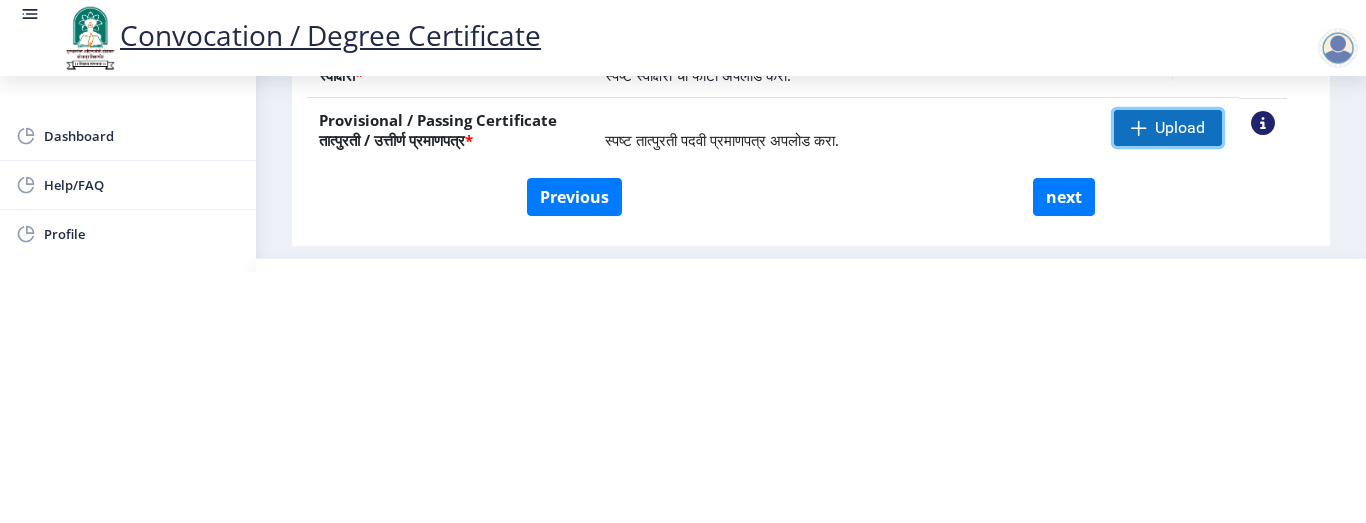 click 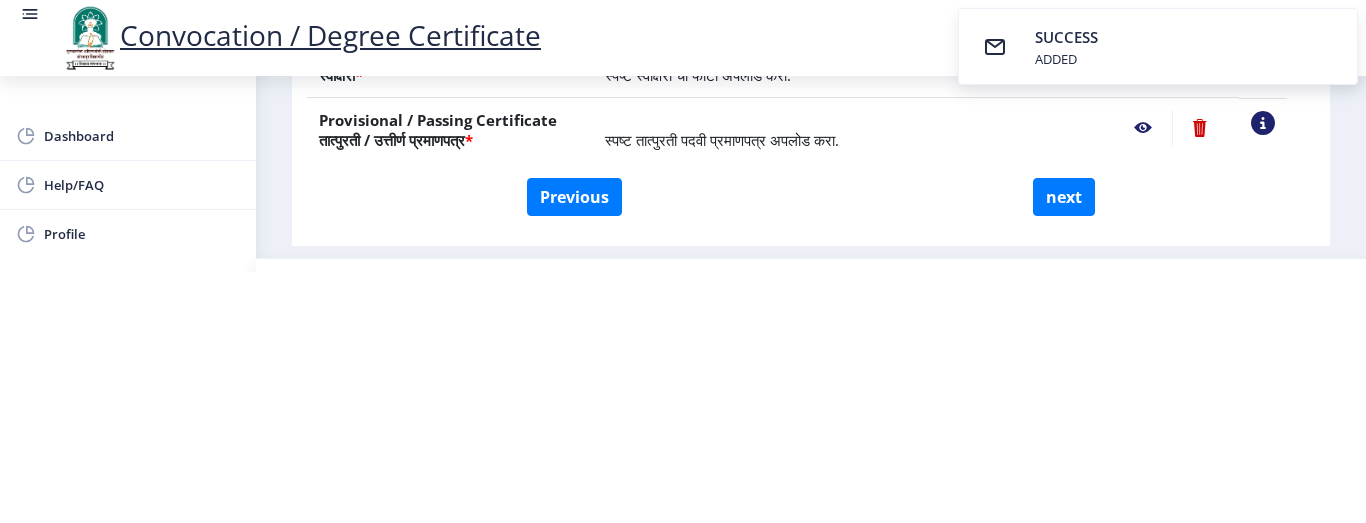 click 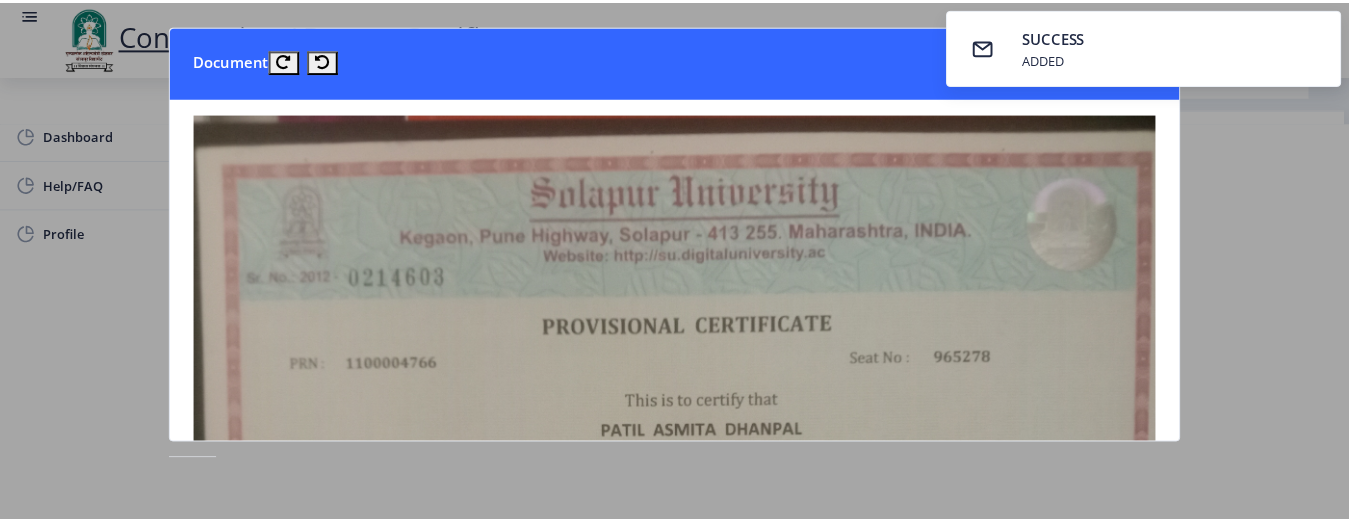 scroll, scrollTop: 0, scrollLeft: 0, axis: both 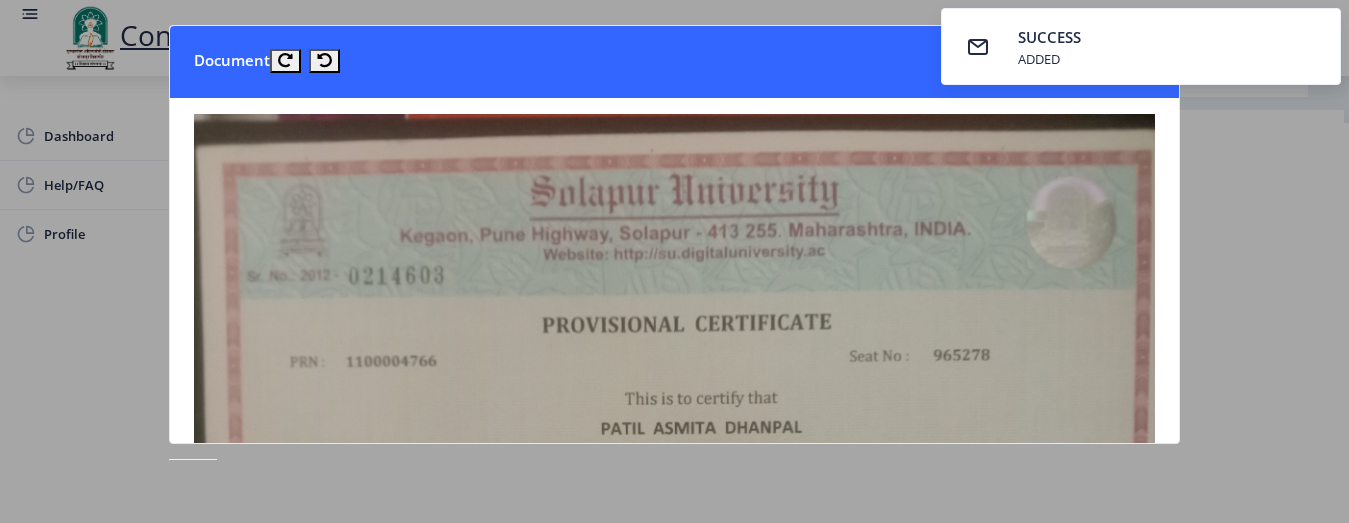 click on "SUCCESS  ADDED" at bounding box center [1141, 46] 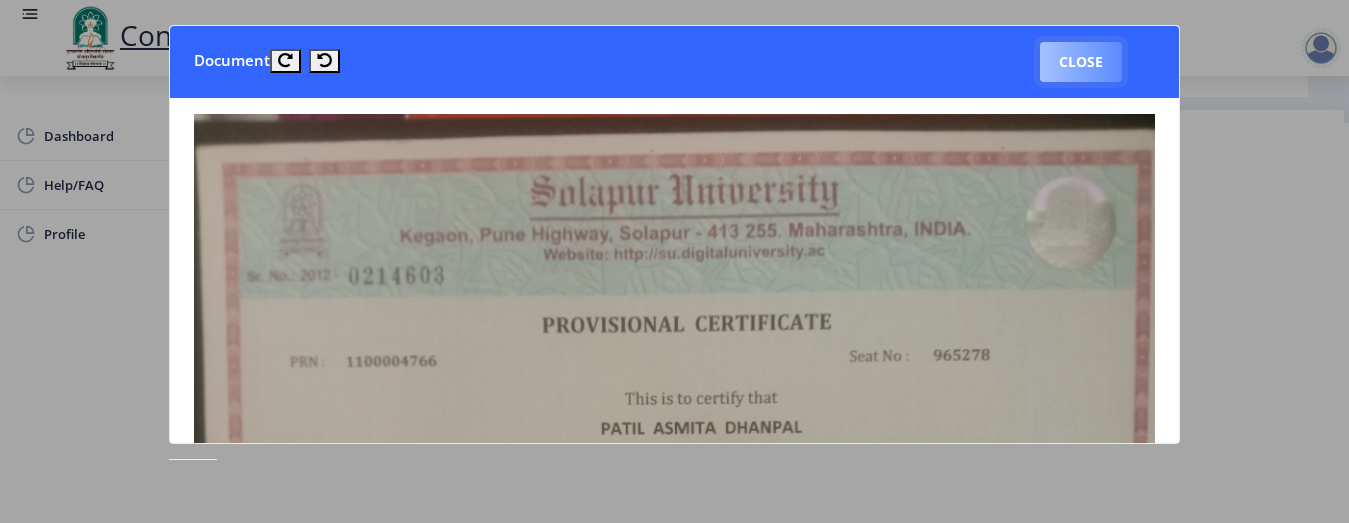 click on "Close" at bounding box center (1081, 62) 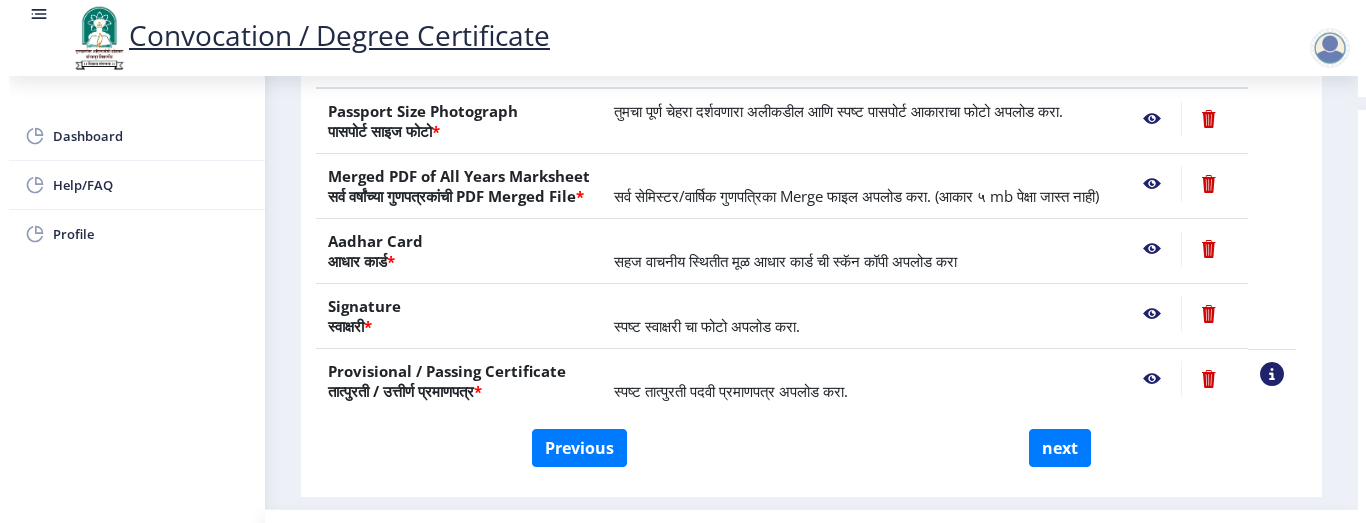 scroll, scrollTop: 291, scrollLeft: 0, axis: vertical 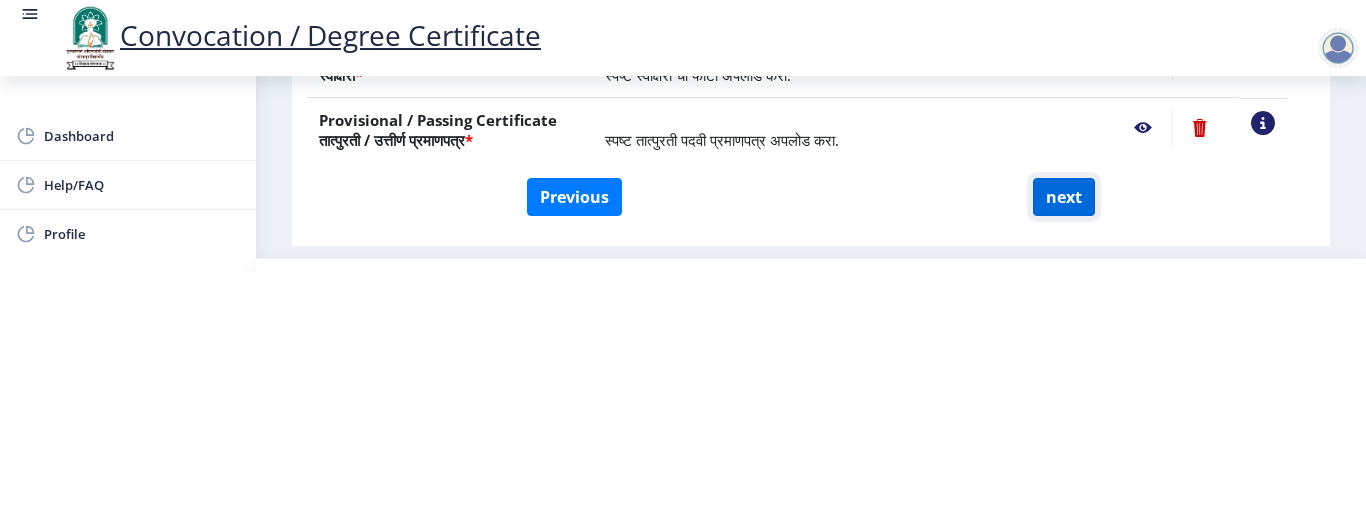 click on "next" 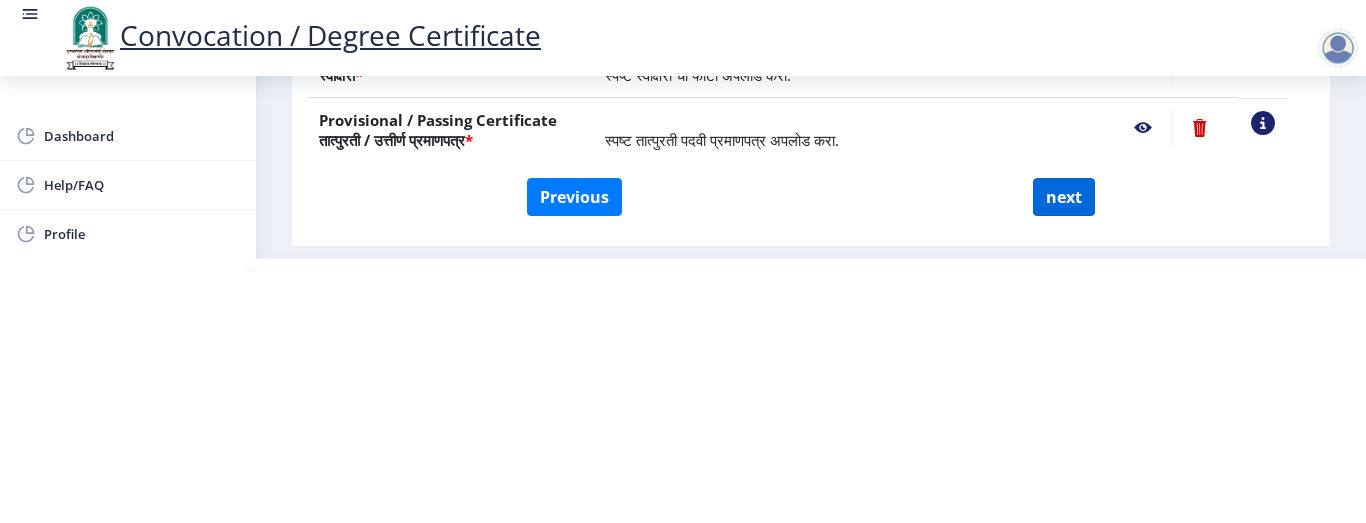 select 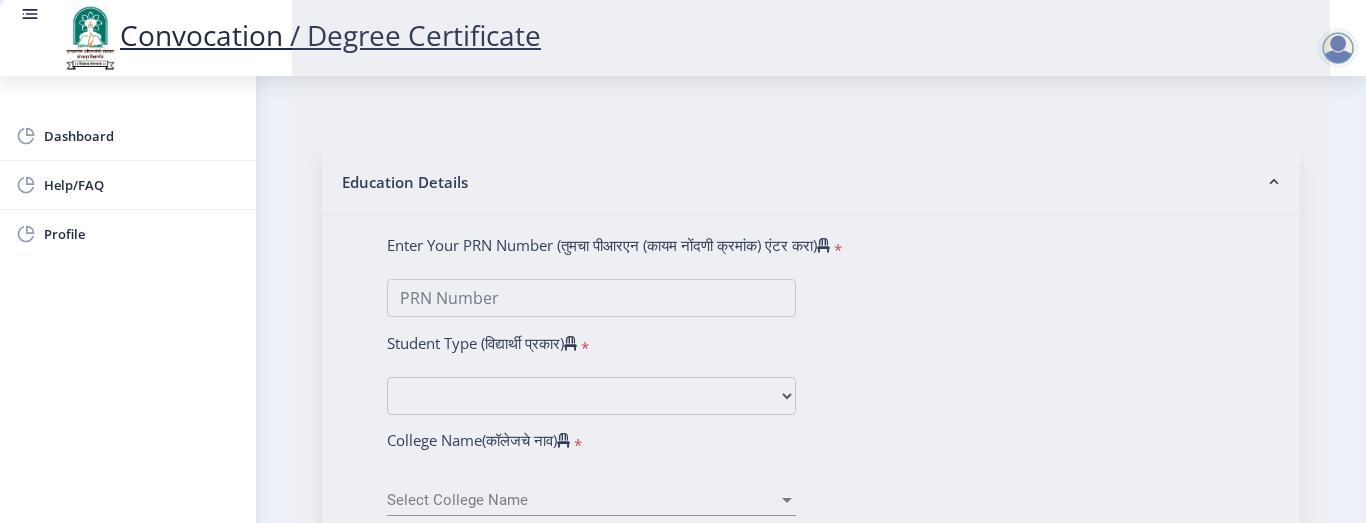 scroll, scrollTop: 0, scrollLeft: 0, axis: both 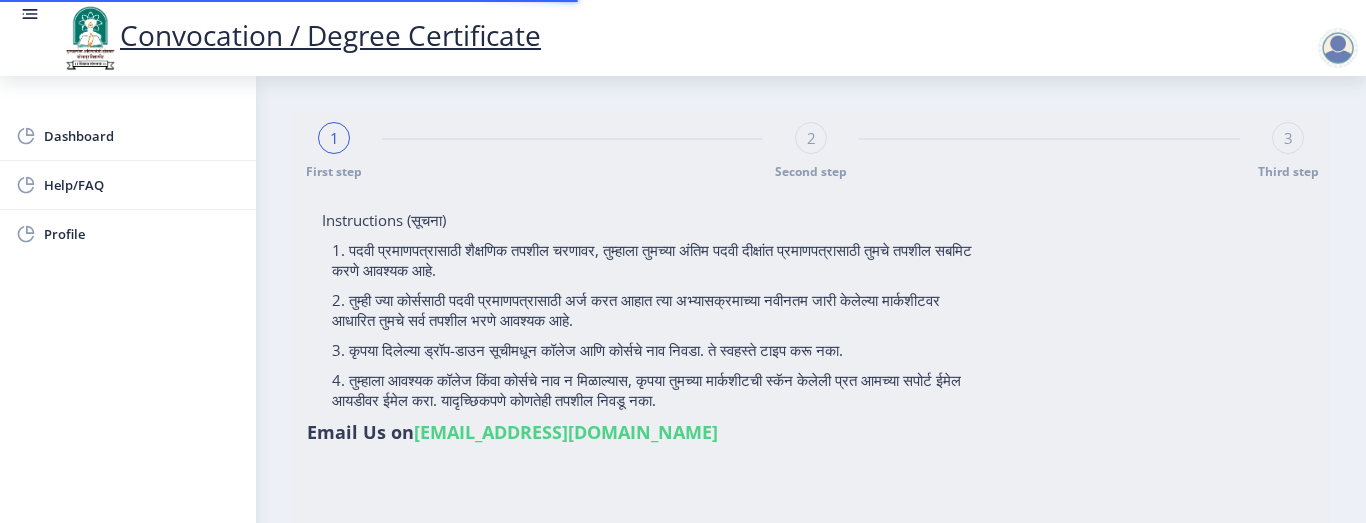 type on "[PERSON_NAME]" 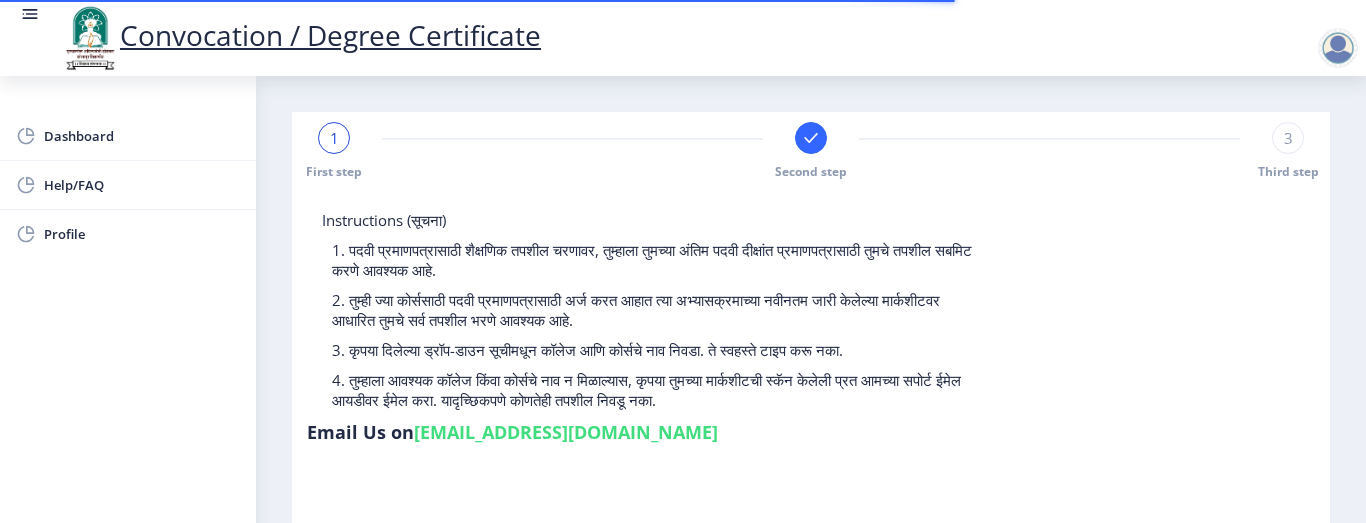 type on "1100004766" 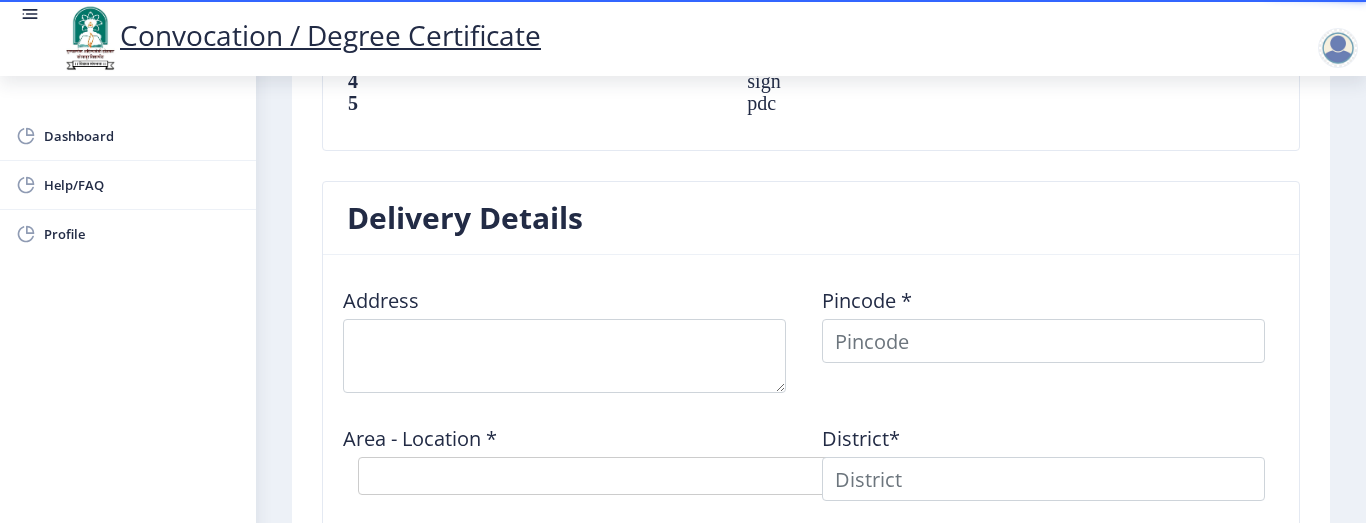 scroll, scrollTop: 1640, scrollLeft: 0, axis: vertical 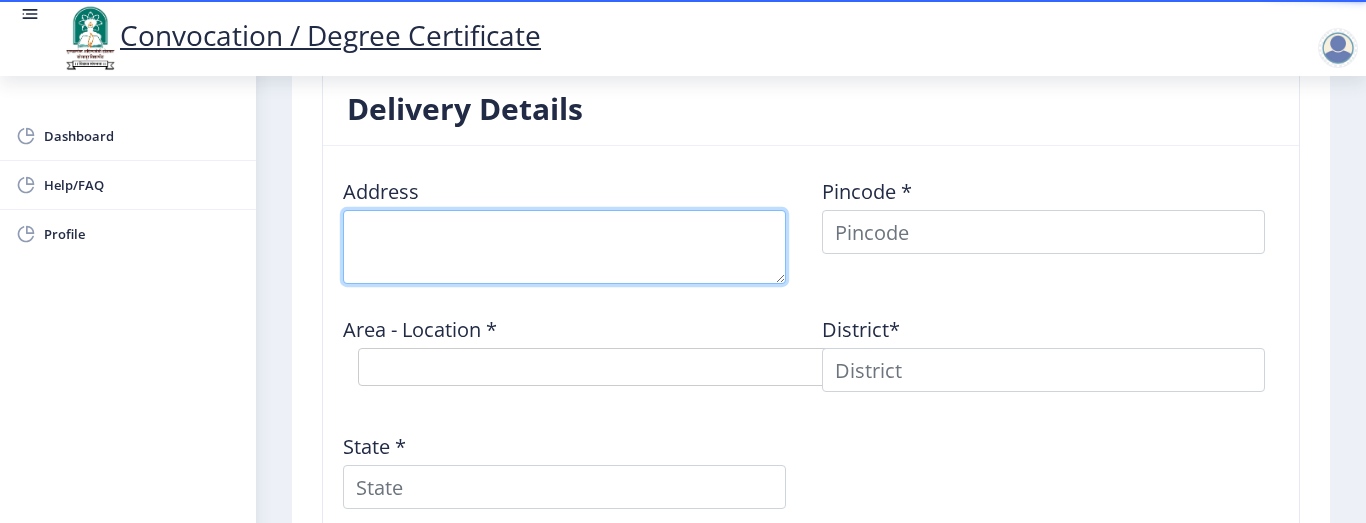 click at bounding box center (564, 247) 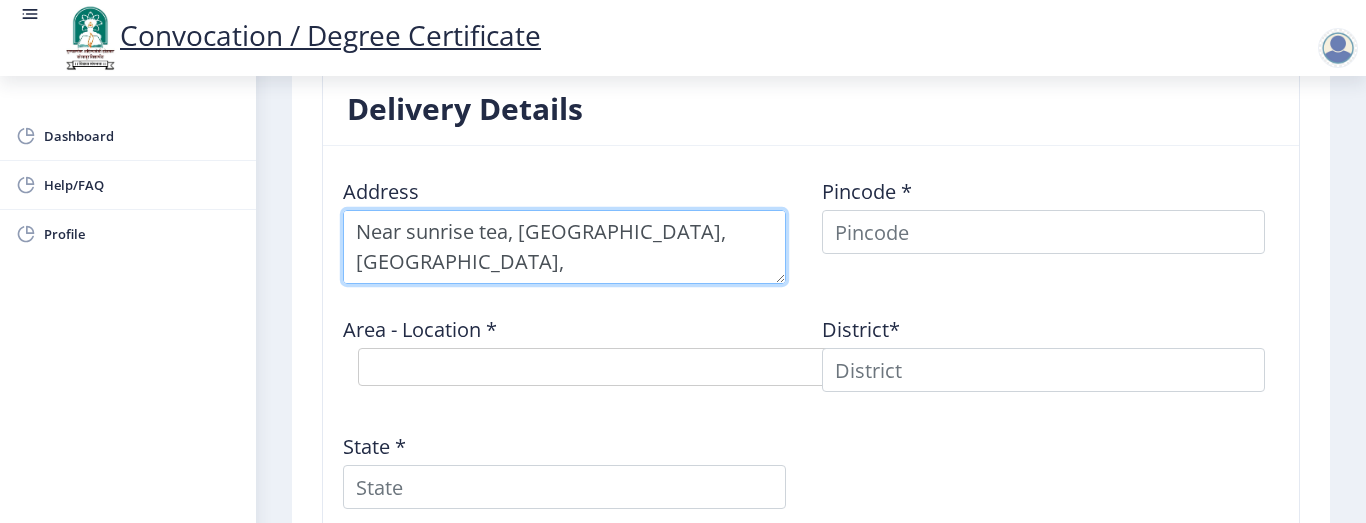 scroll, scrollTop: 22, scrollLeft: 0, axis: vertical 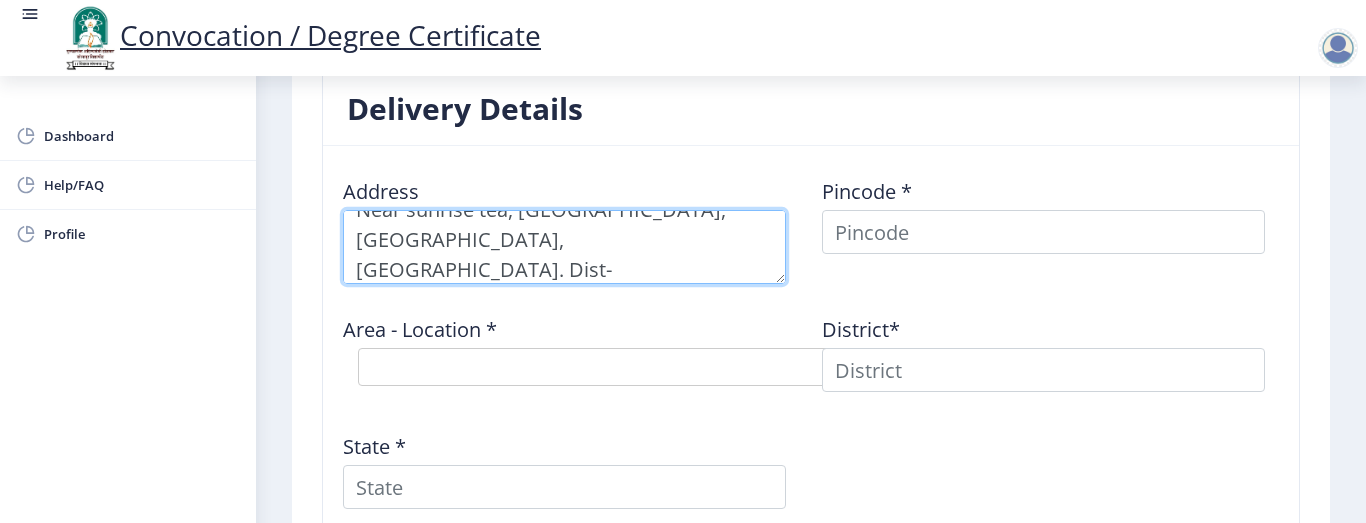 type on "Near sunrise tea, Tardal Road, Mal-Bhag, Hatkanangale, Tel-Hatkanangale. Dist-Kolhapur." 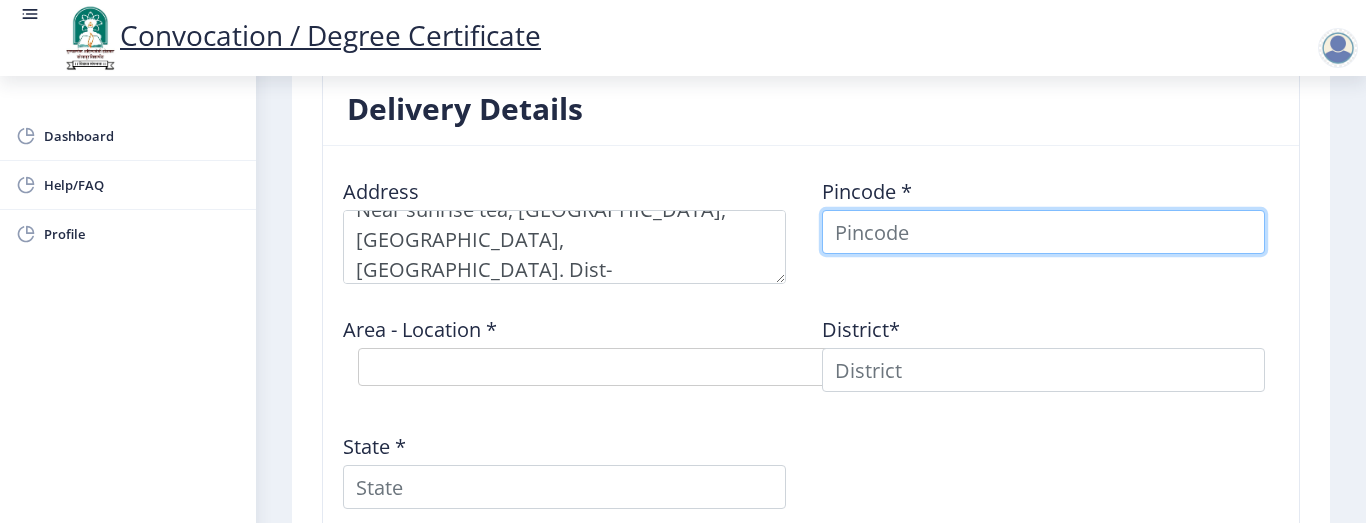 click at bounding box center (1043, 232) 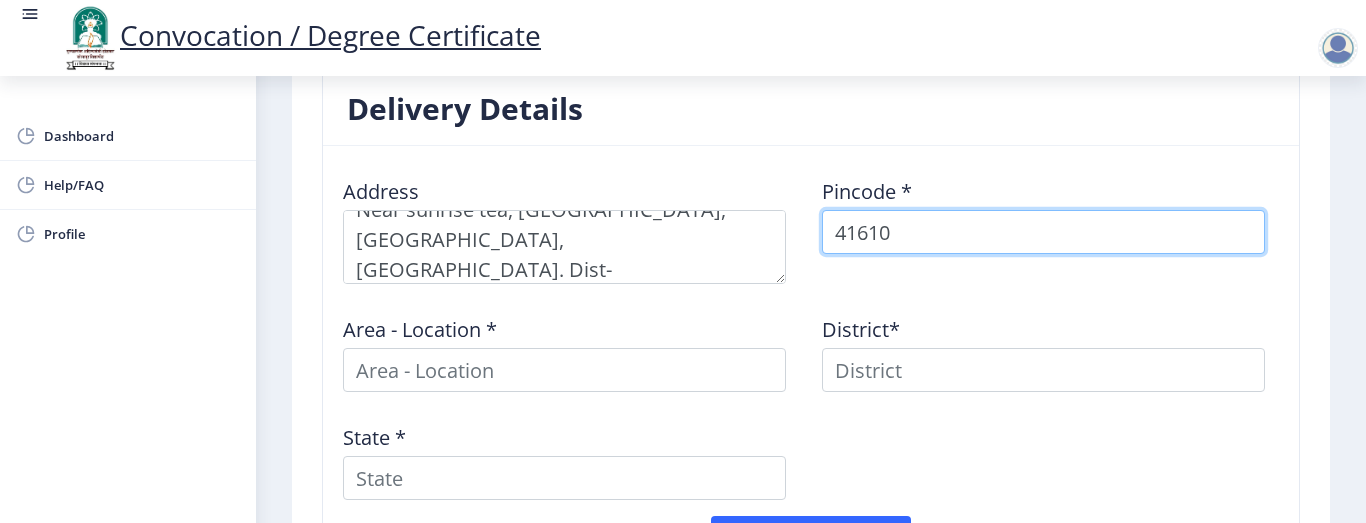type on "416109" 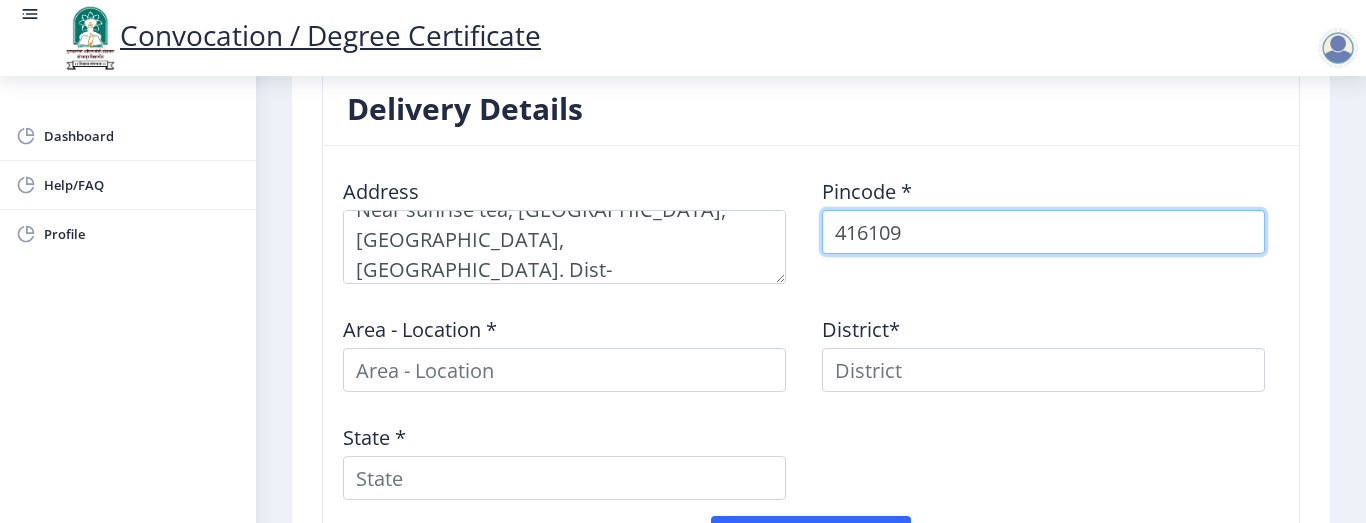select 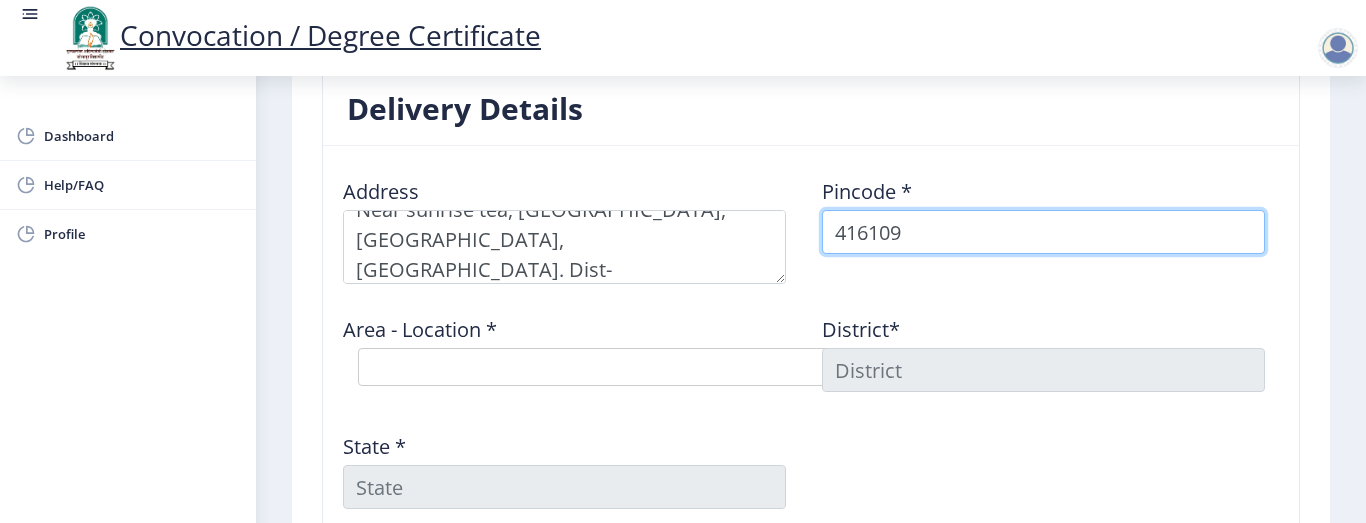 type on "416109" 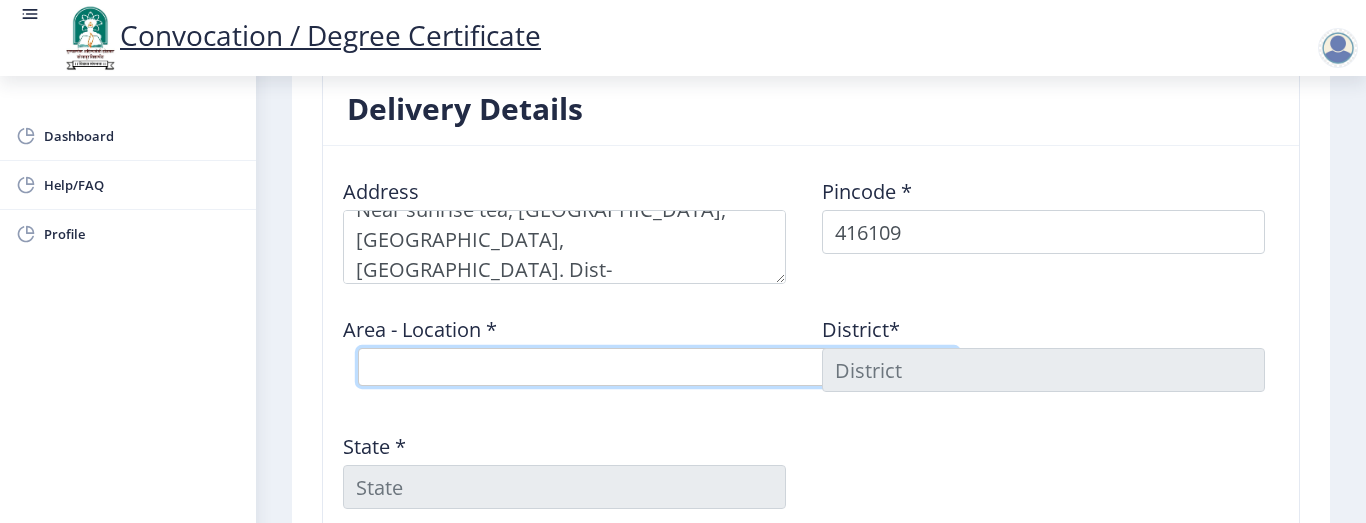 click on "Select Area Location Alate B.O Hatkalangada S.O Korochi B.O Majale B.O Minche B.O Savarde B.O" at bounding box center (658, 367) 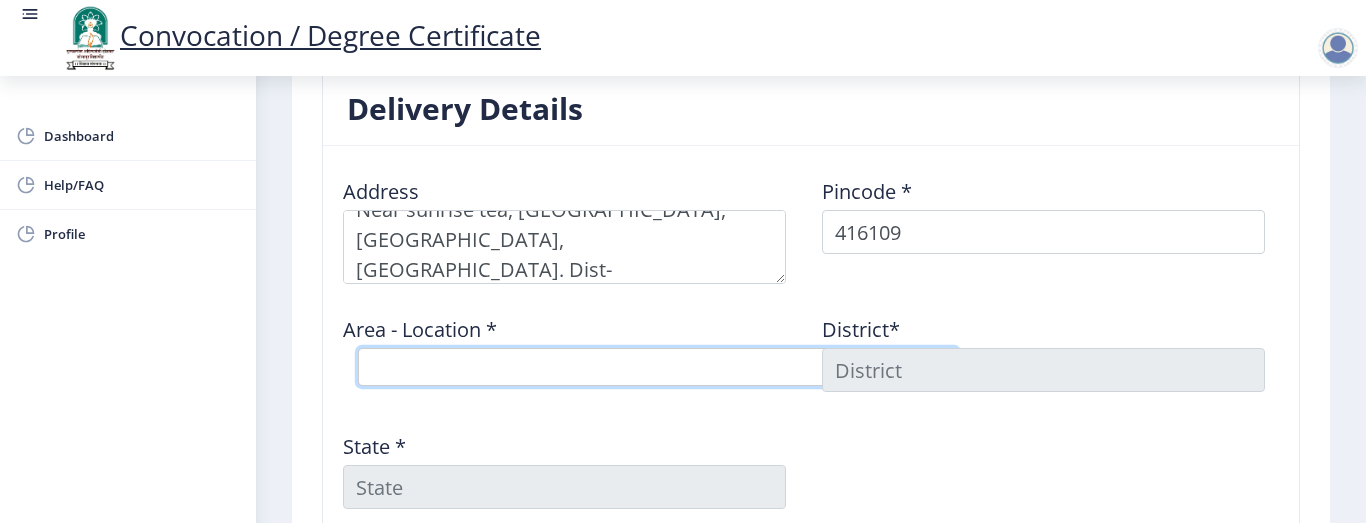 select on "2: Object" 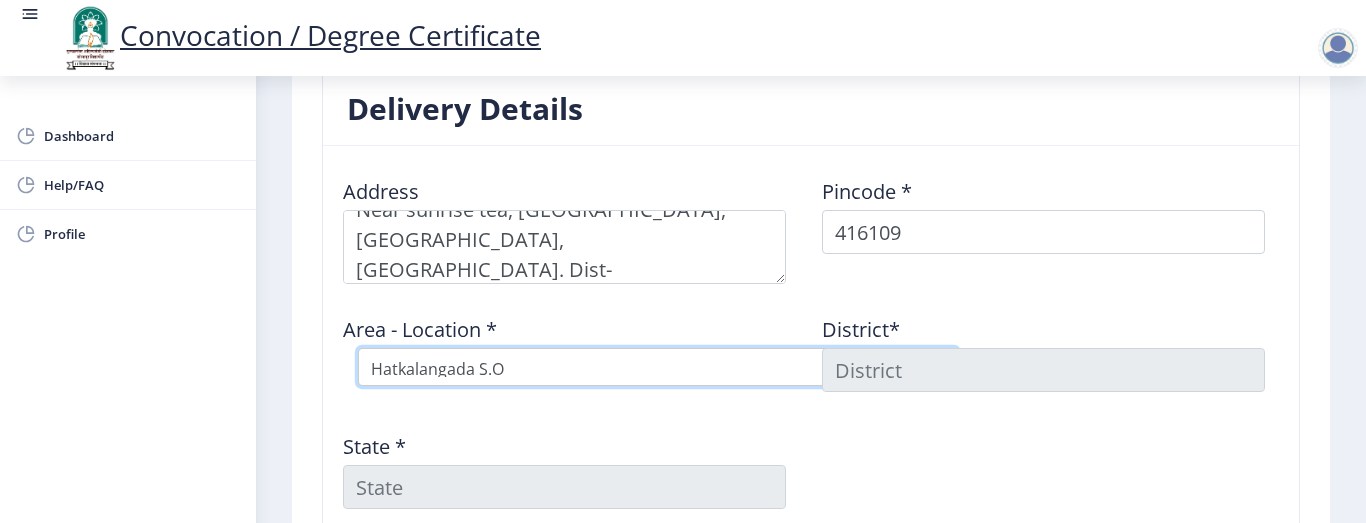 click on "Select Area Location Alate B.O Hatkalangada S.O Korochi B.O Majale B.O Minche B.O Savarde B.O" at bounding box center [658, 367] 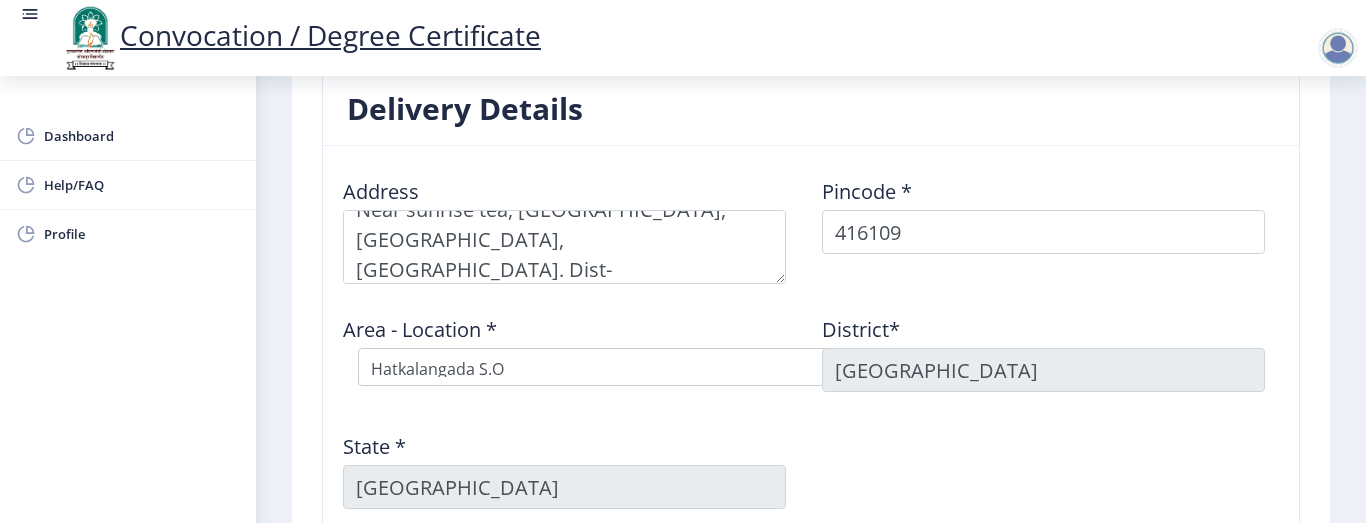 click on "Kolhapur" at bounding box center [1043, 370] 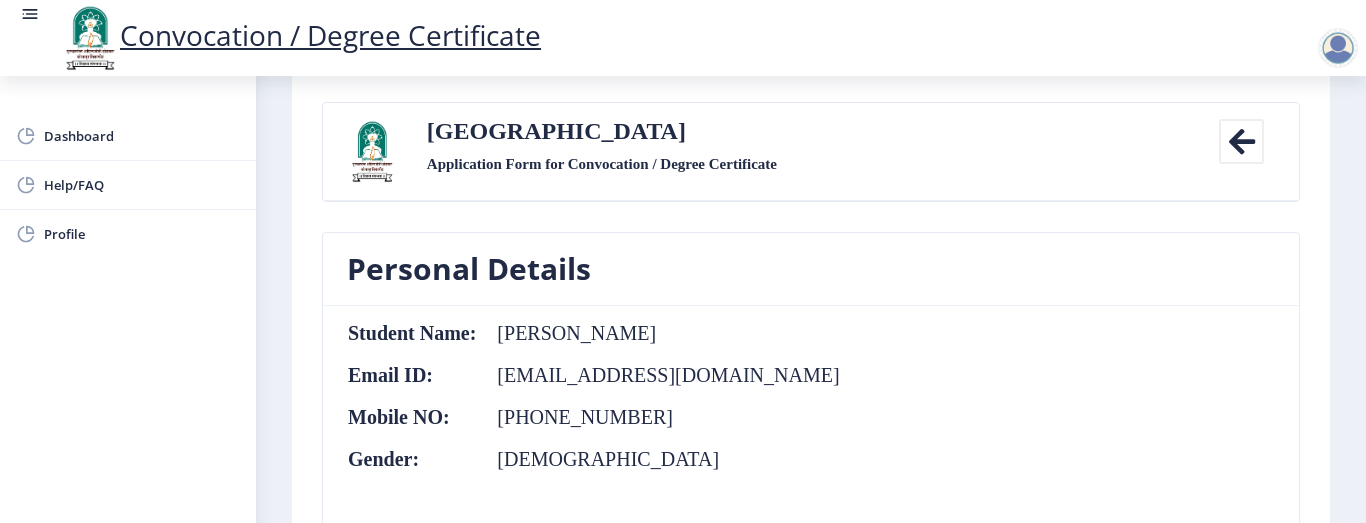 scroll, scrollTop: 120, scrollLeft: 0, axis: vertical 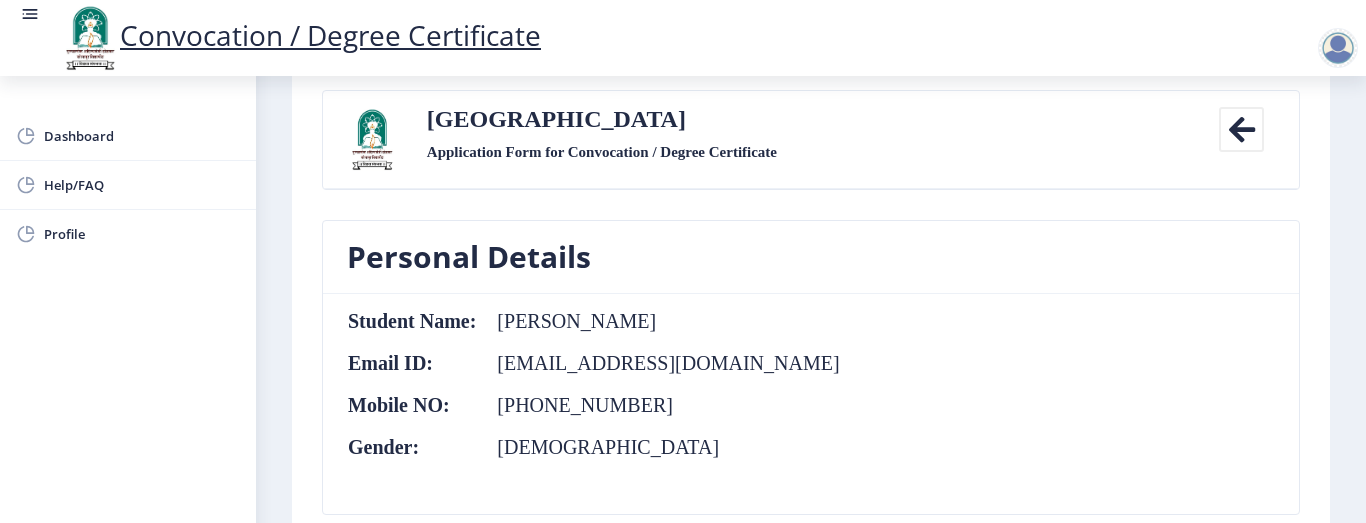 click on "+91 7499438881" 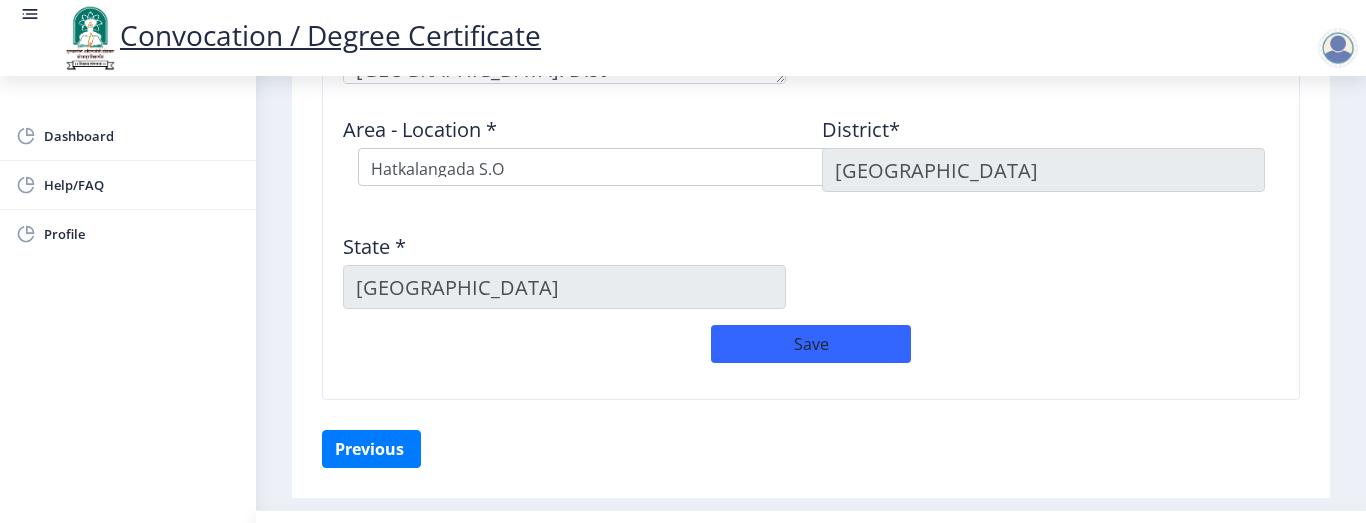 scroll, scrollTop: 1880, scrollLeft: 0, axis: vertical 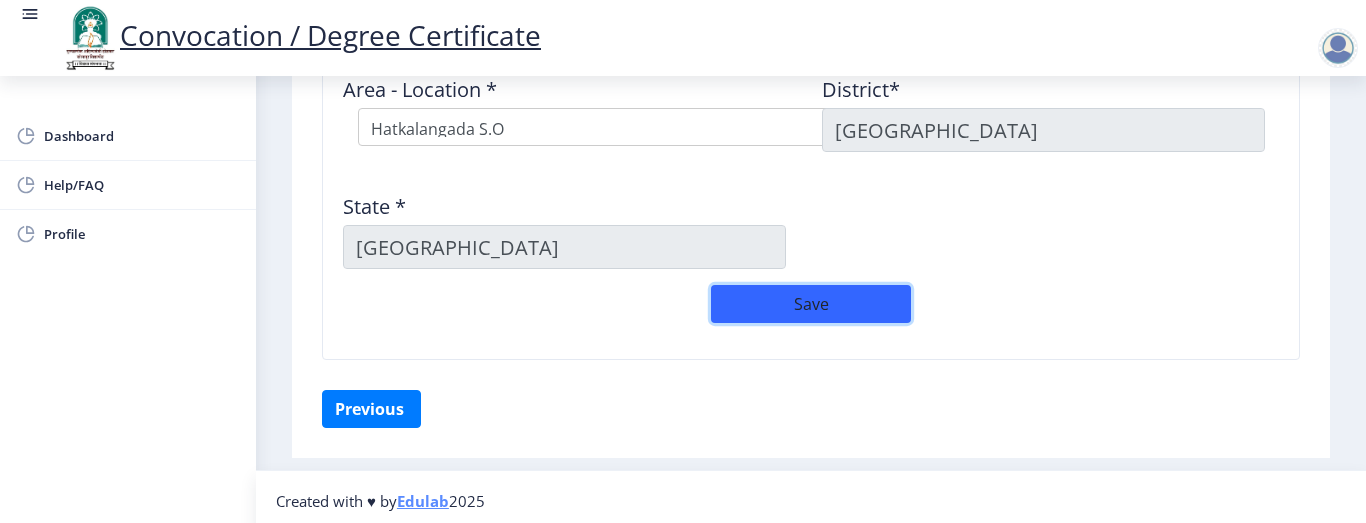 click on "Save" 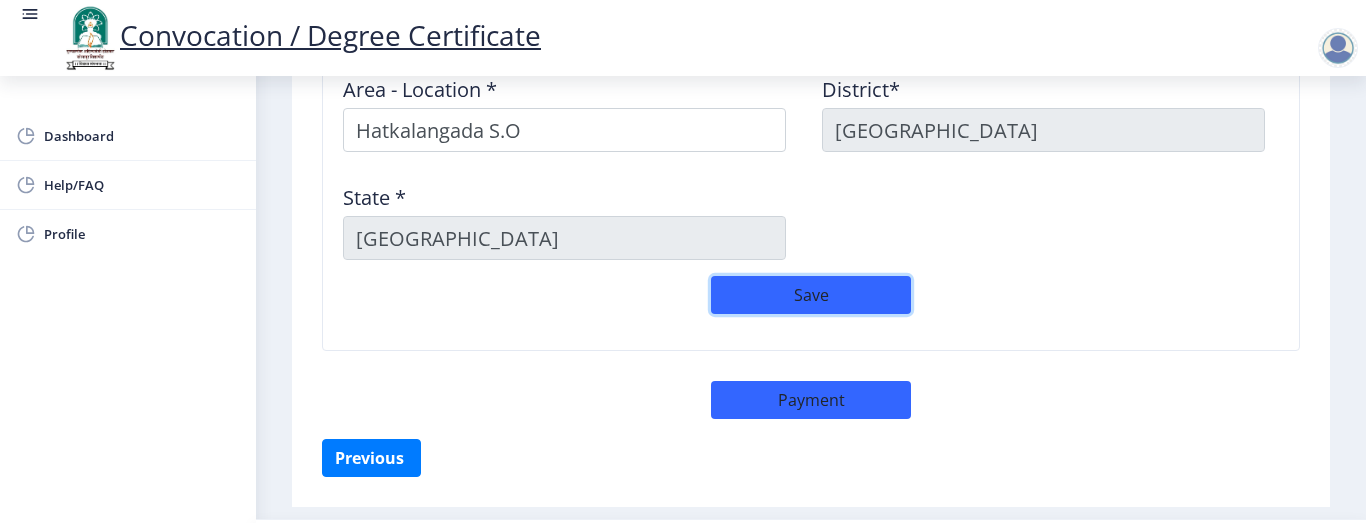 type 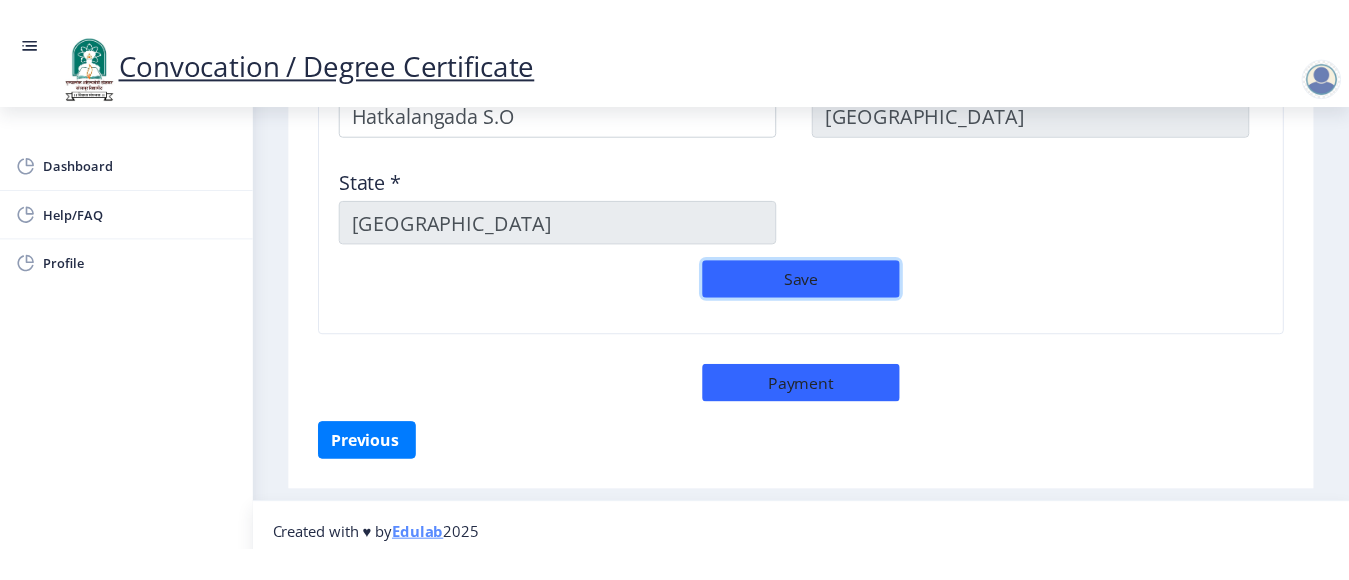 scroll, scrollTop: 1937, scrollLeft: 0, axis: vertical 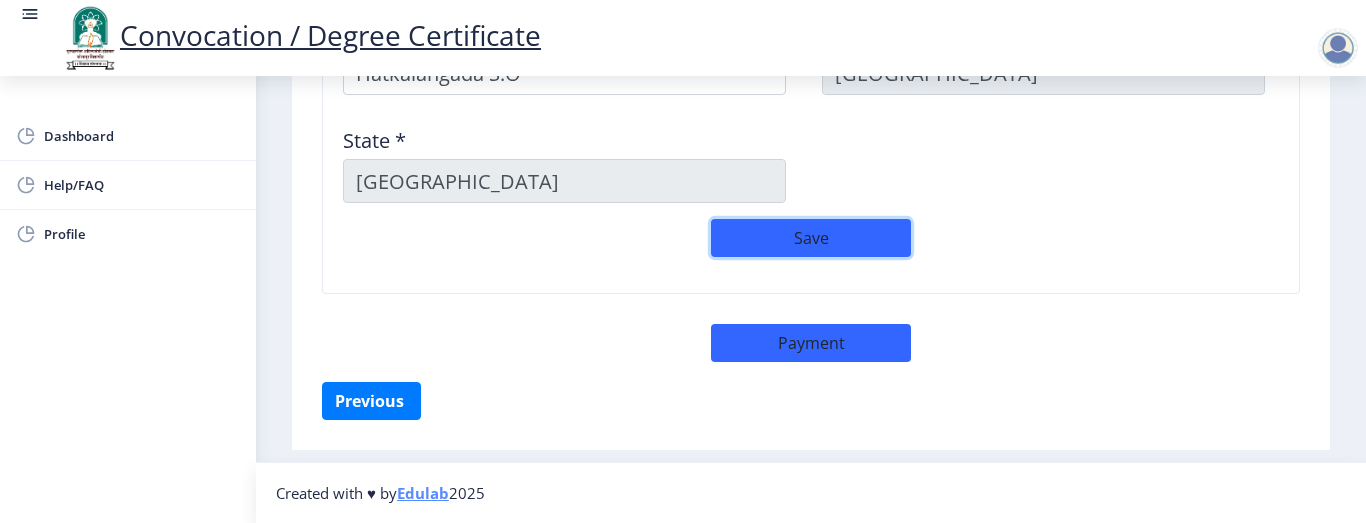 click on "Save" 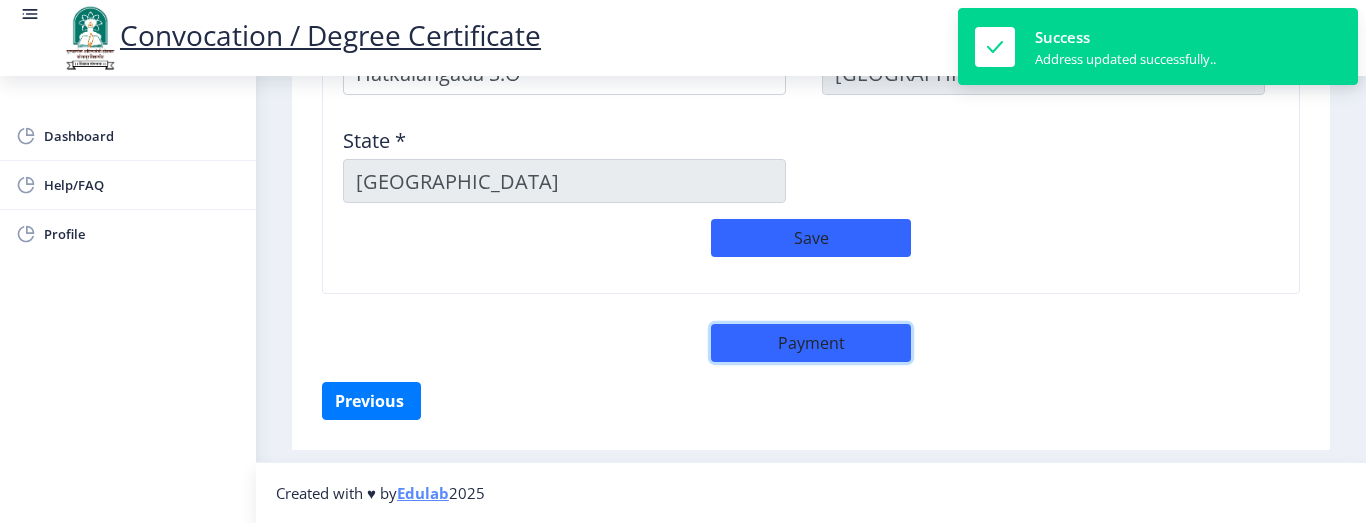 click on "Payment" 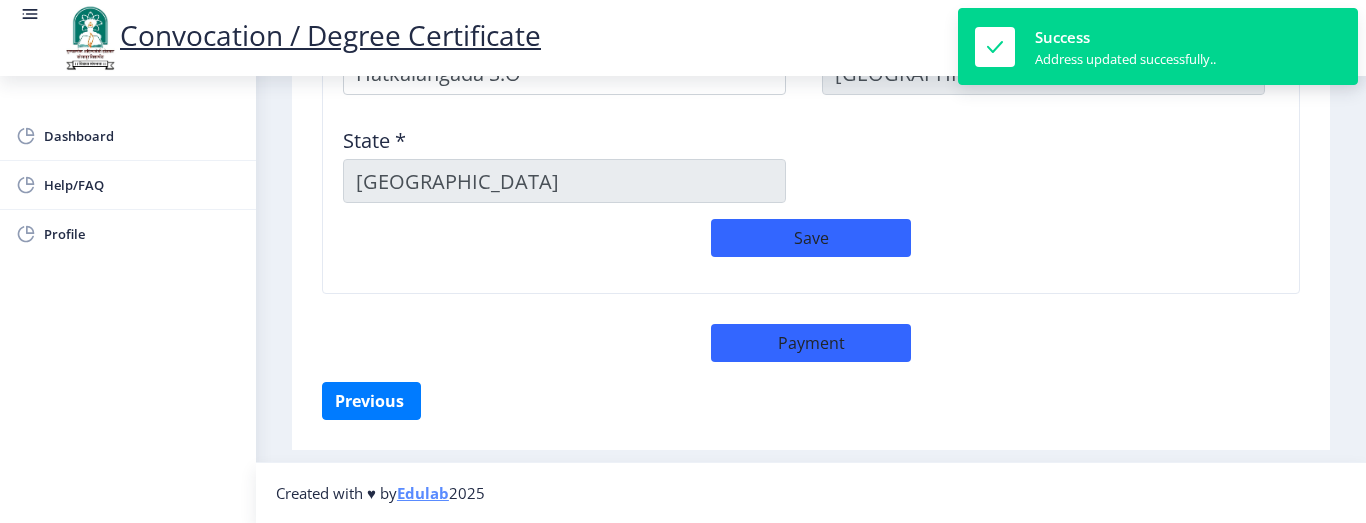 select on "sealed" 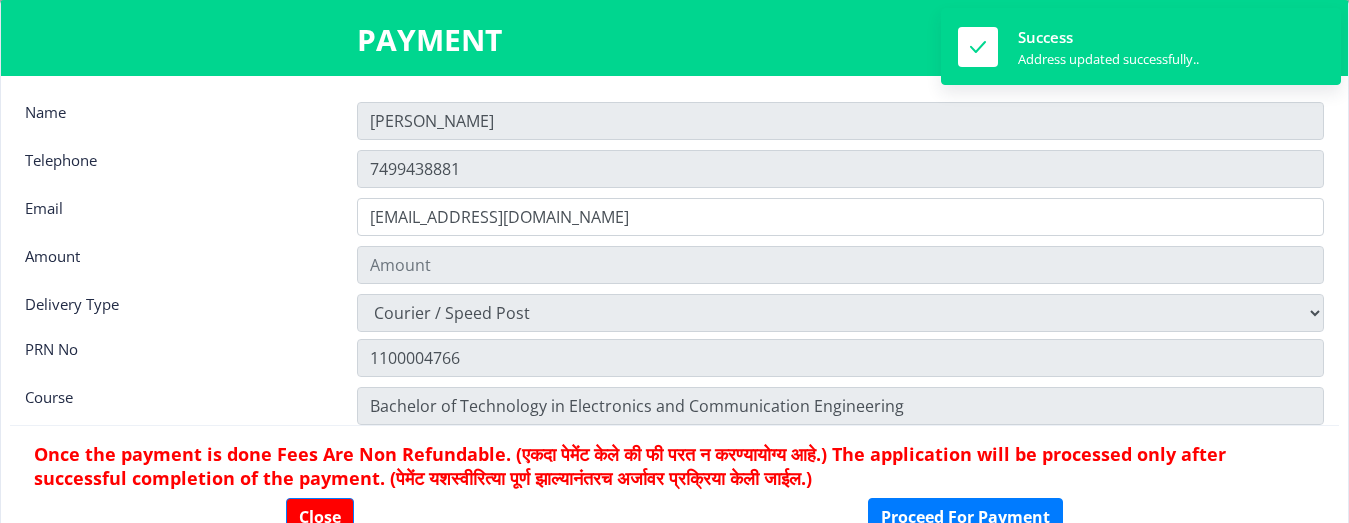 type on "900" 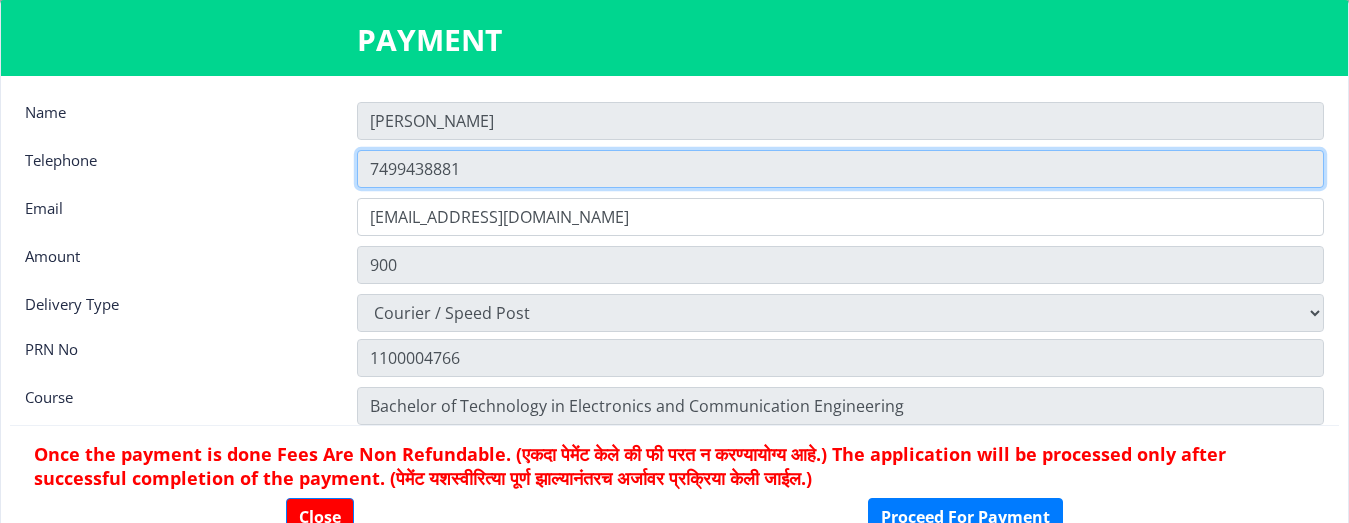 click on "7499438881" 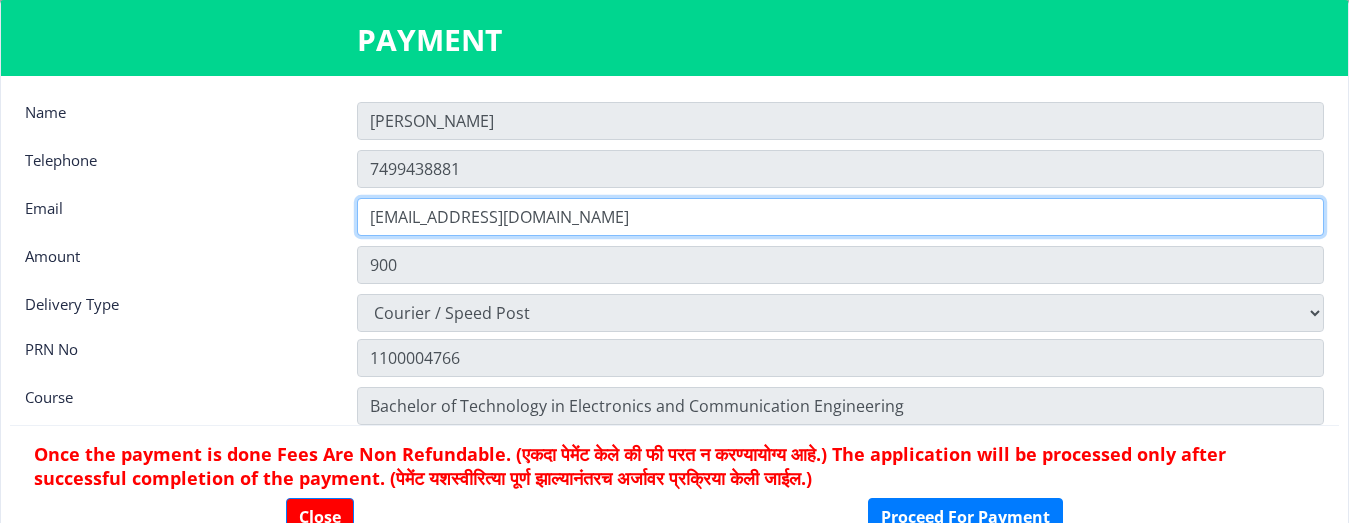 click on "[EMAIL_ADDRESS][DOMAIN_NAME]" 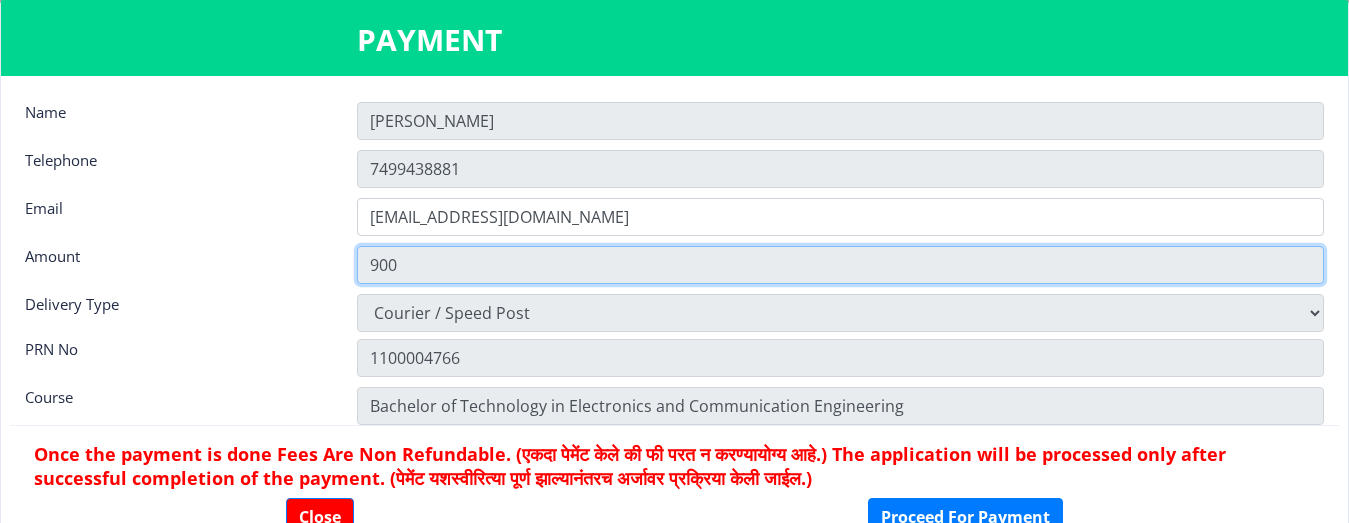 click on "900" 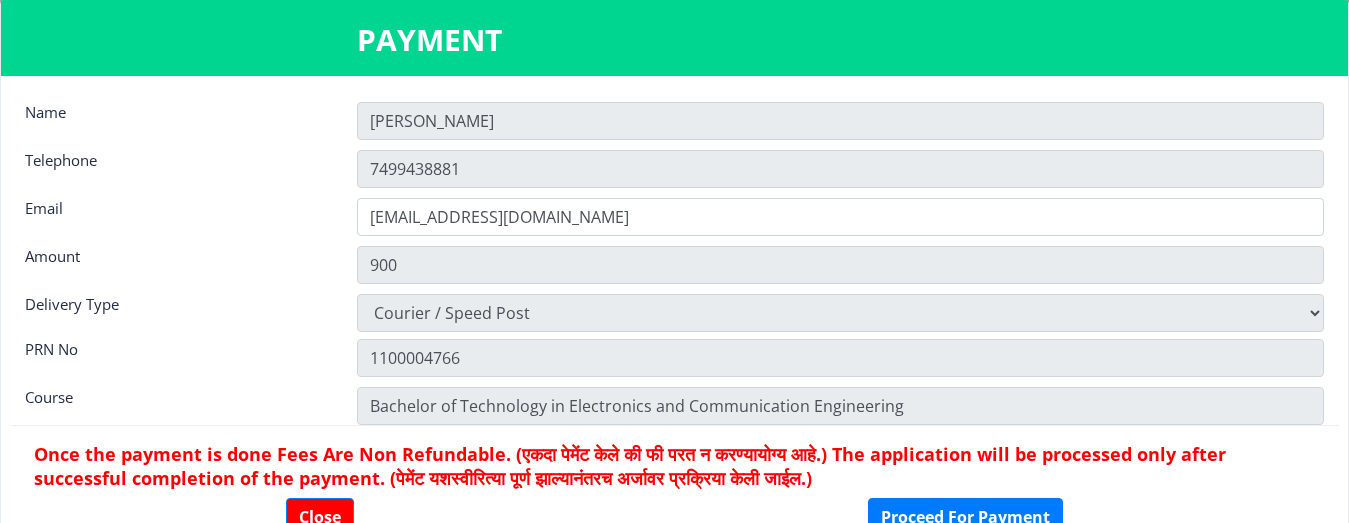 click on "Physically Attending Courier / Speed Post" at bounding box center [840, 313] 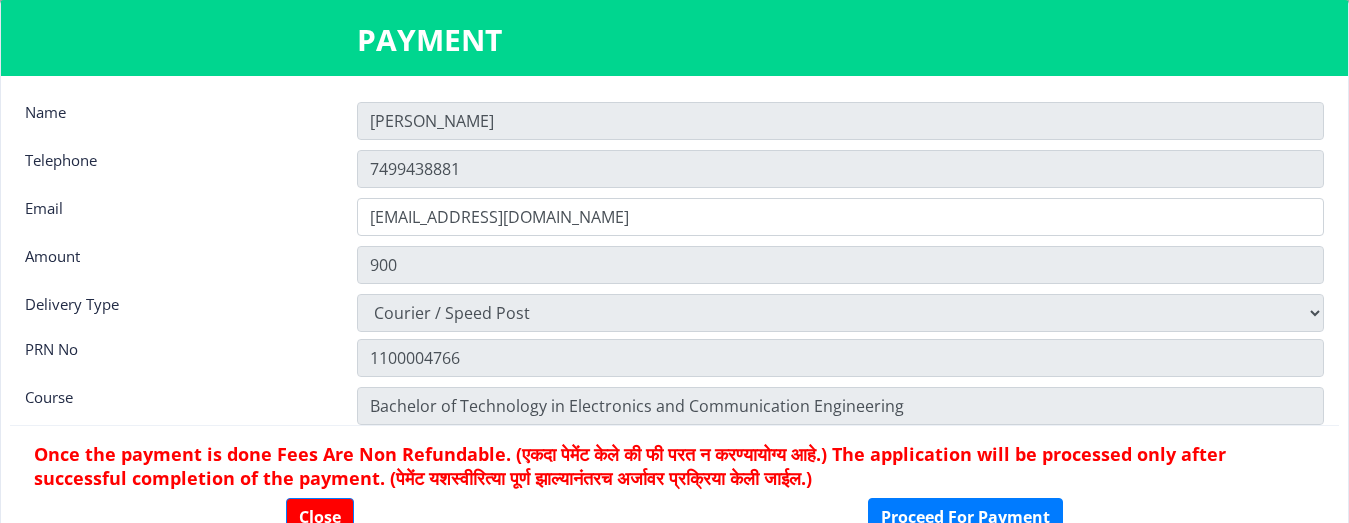 click on "Close Proceed For Payment" 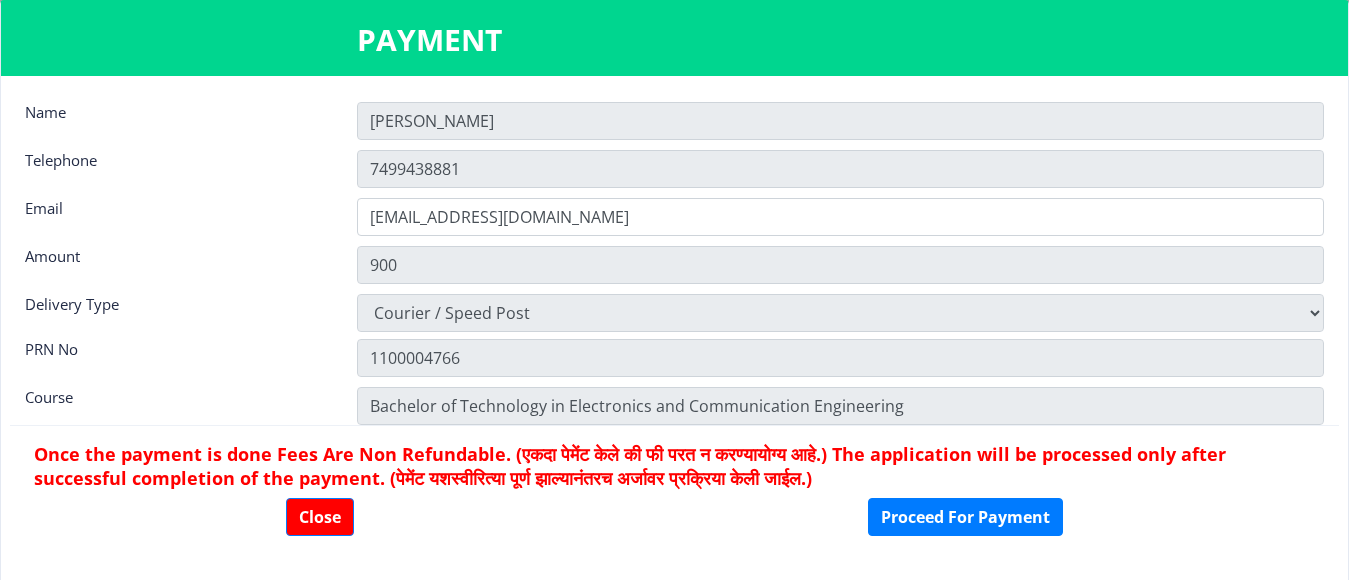 scroll, scrollTop: 1880, scrollLeft: 0, axis: vertical 